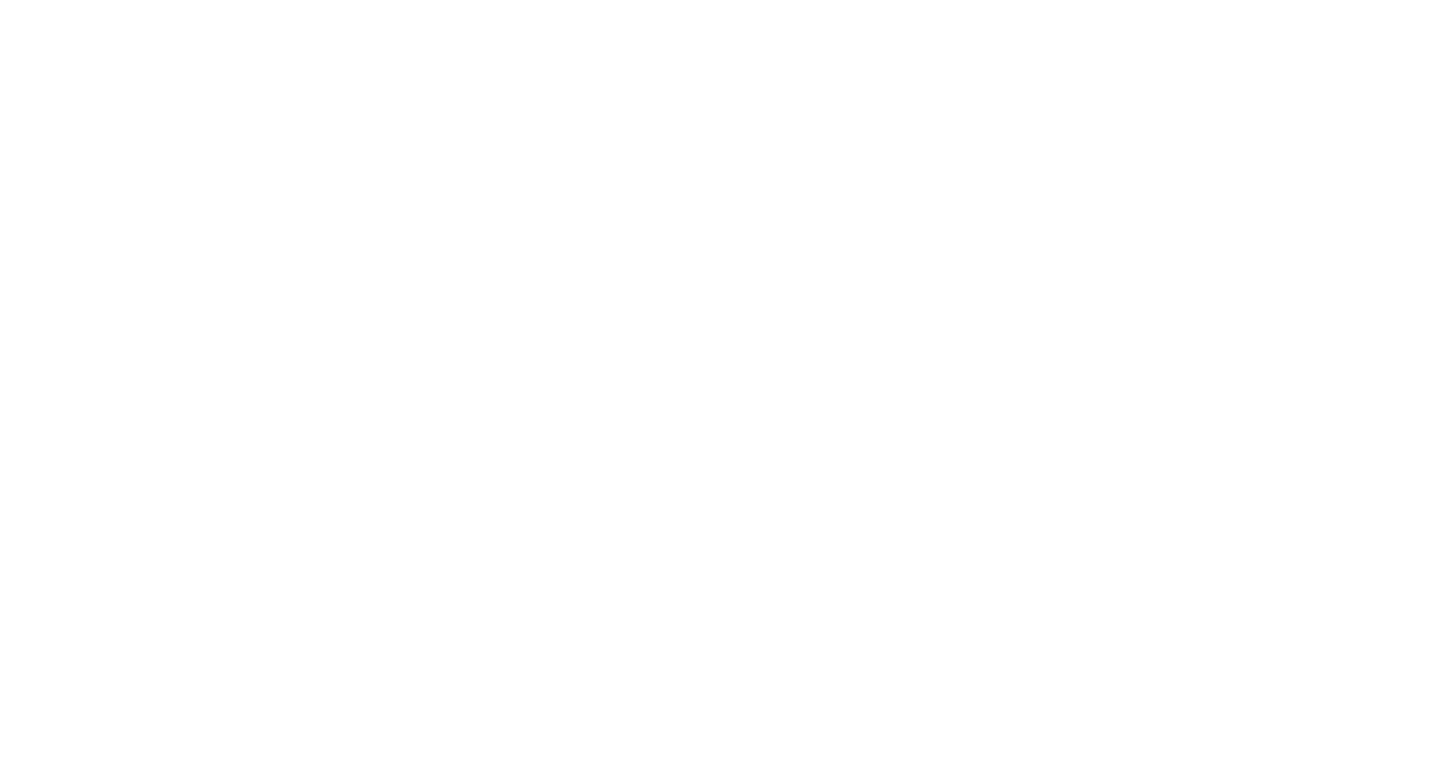 scroll, scrollTop: 0, scrollLeft: 0, axis: both 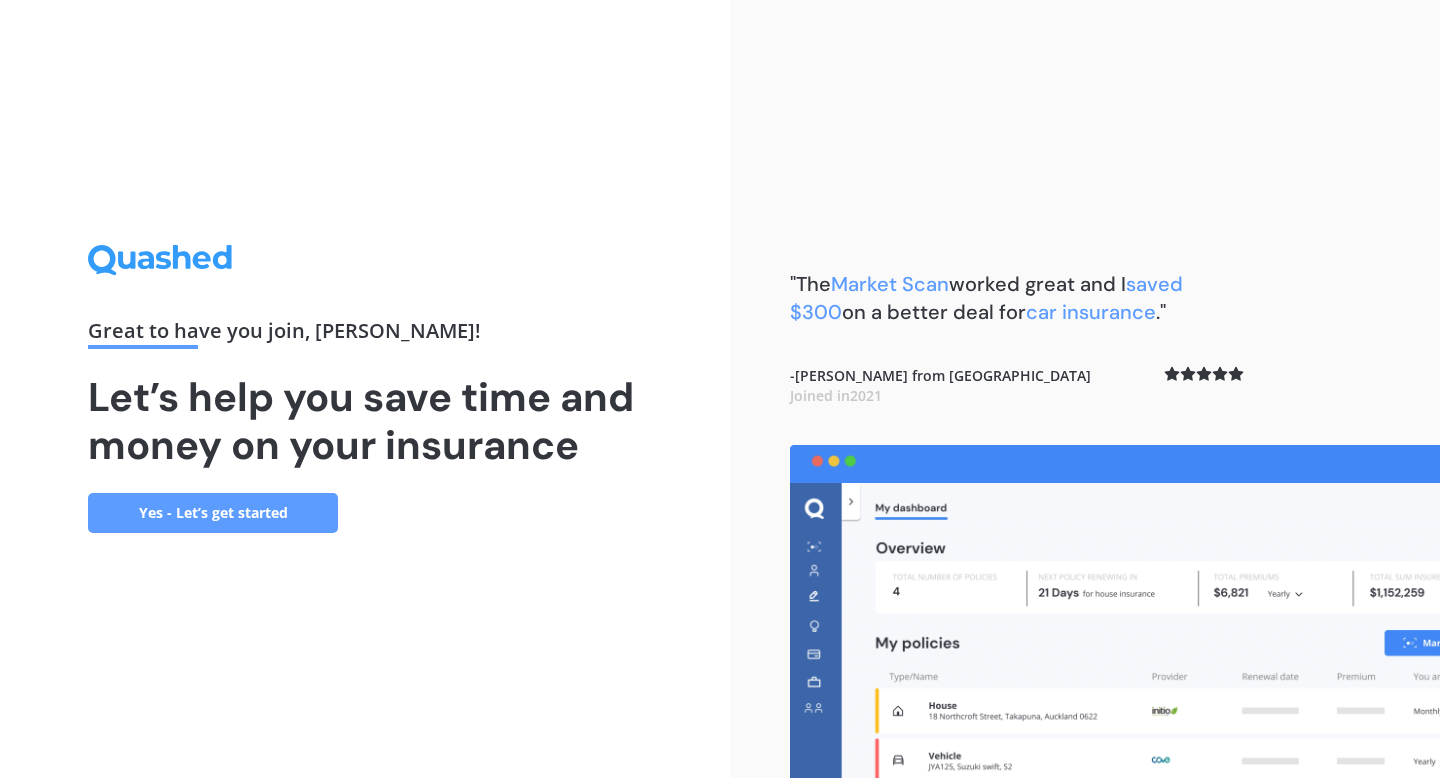 click on "Yes - Let’s get started" at bounding box center [213, 513] 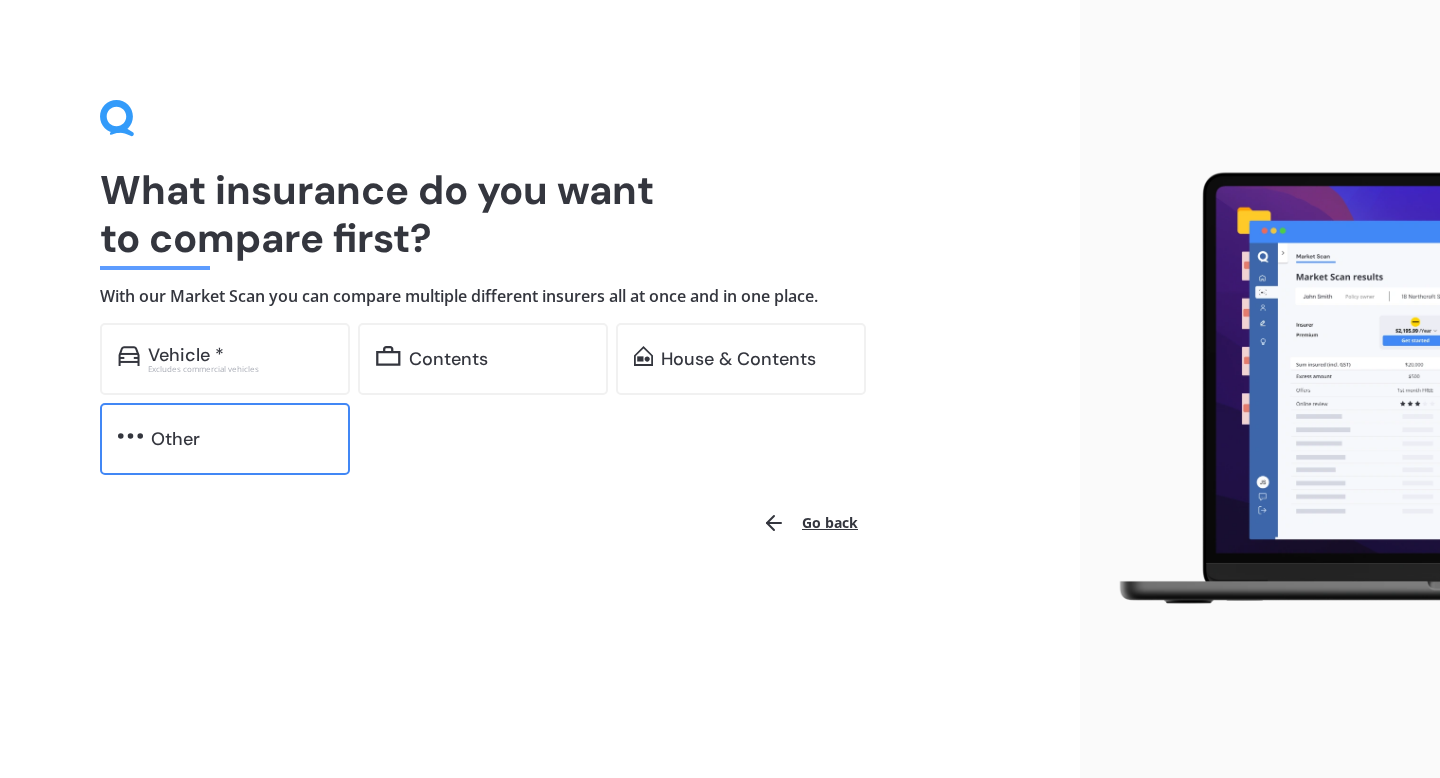 click on "Other" at bounding box center [241, 439] 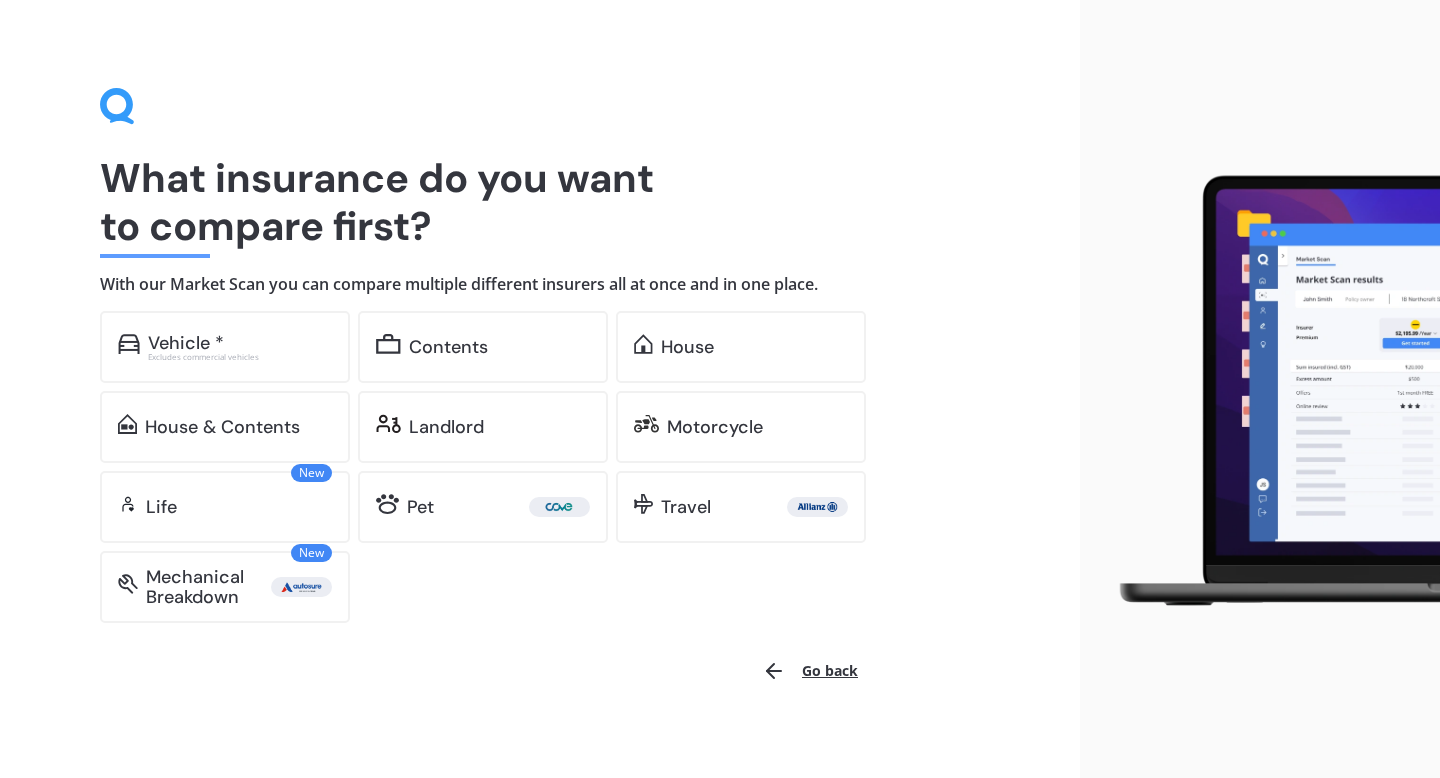 scroll, scrollTop: 0, scrollLeft: 0, axis: both 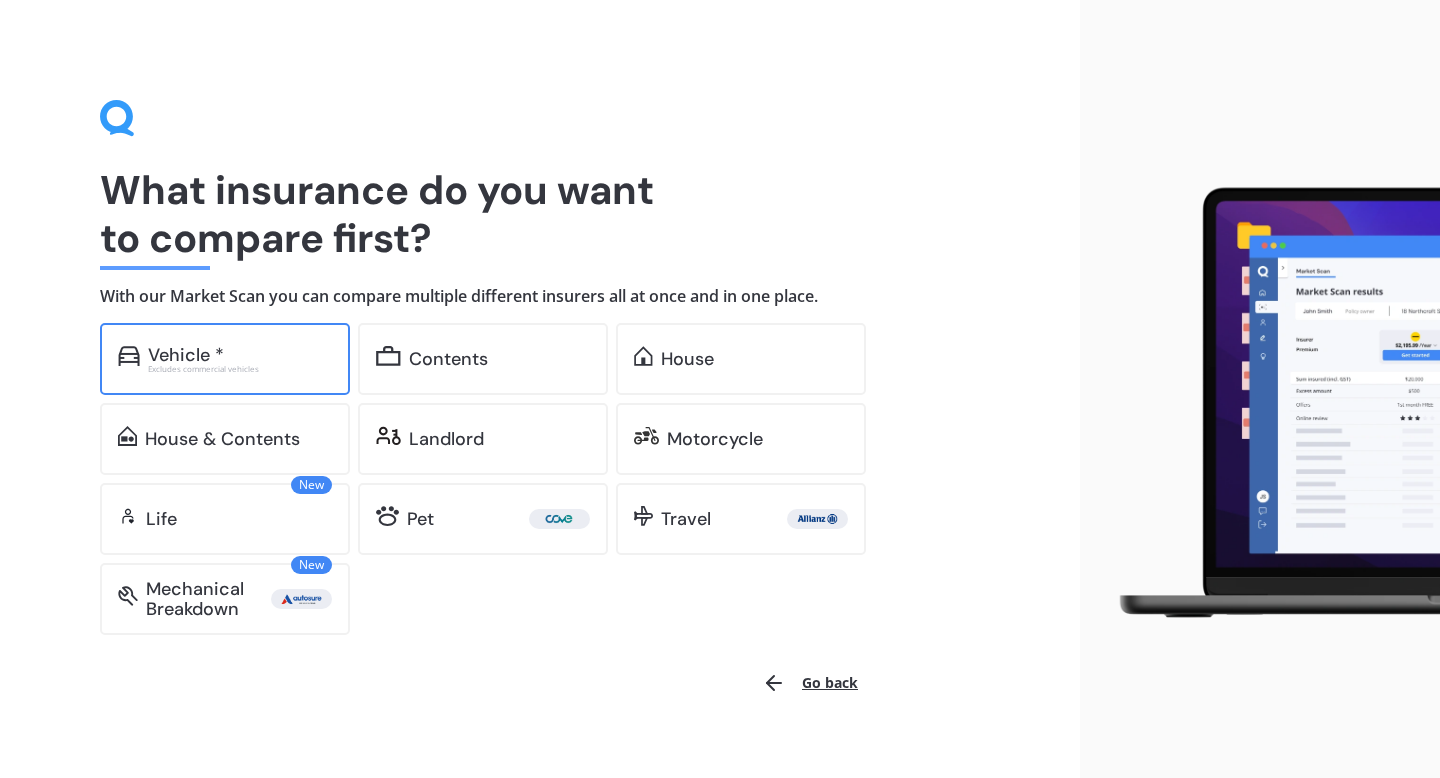 click on "Excludes commercial vehicles" at bounding box center [240, 369] 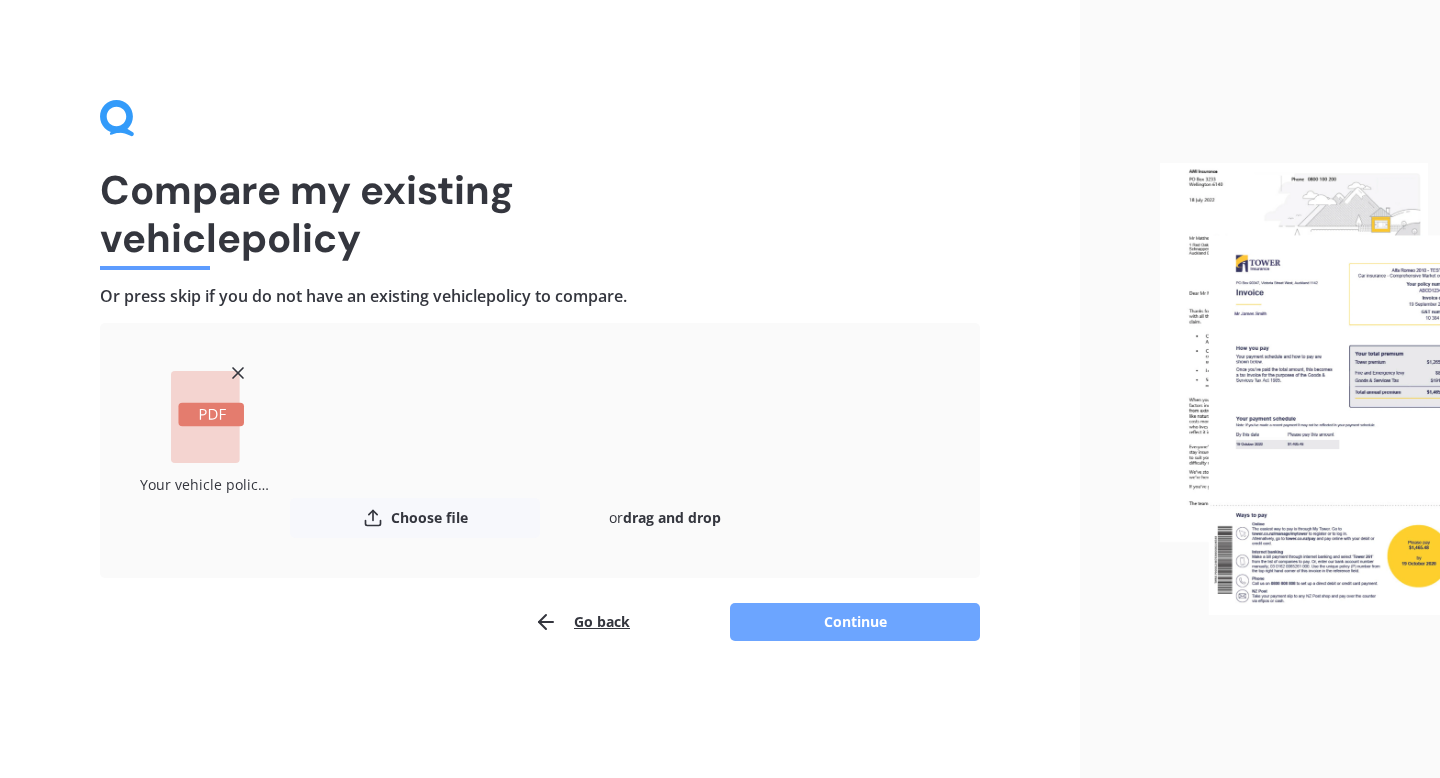 click on "Continue" at bounding box center (855, 622) 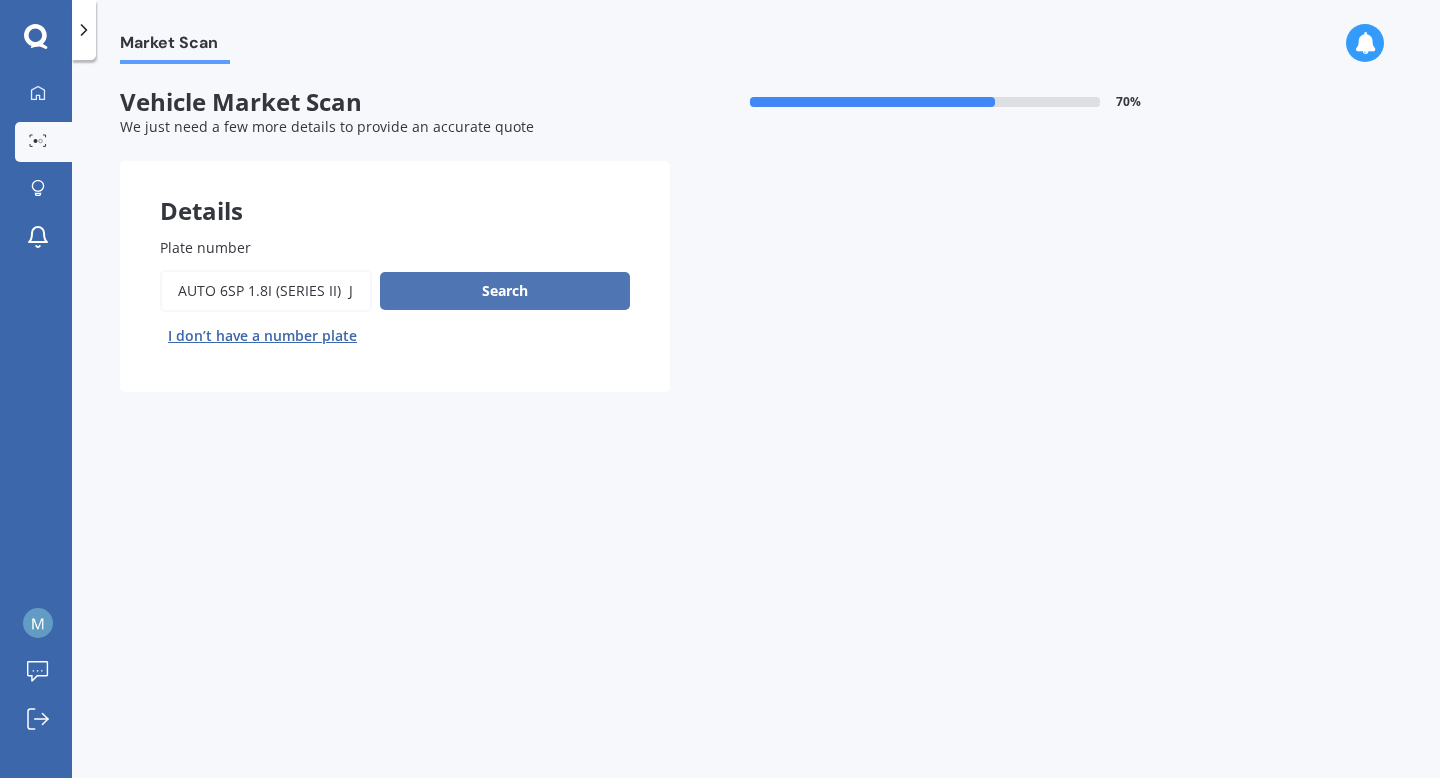 click on "Search" at bounding box center [505, 291] 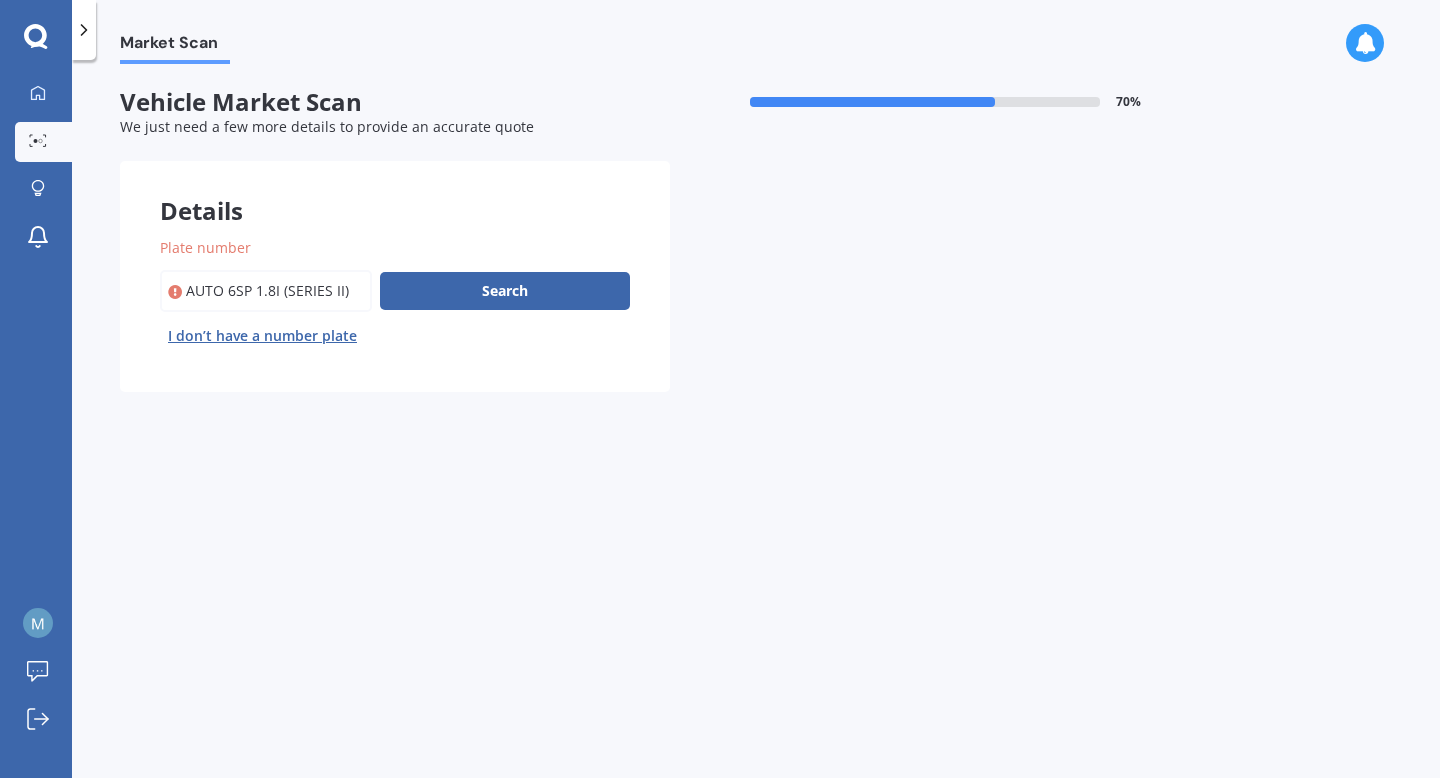 click on "Plate number" at bounding box center (266, 291) 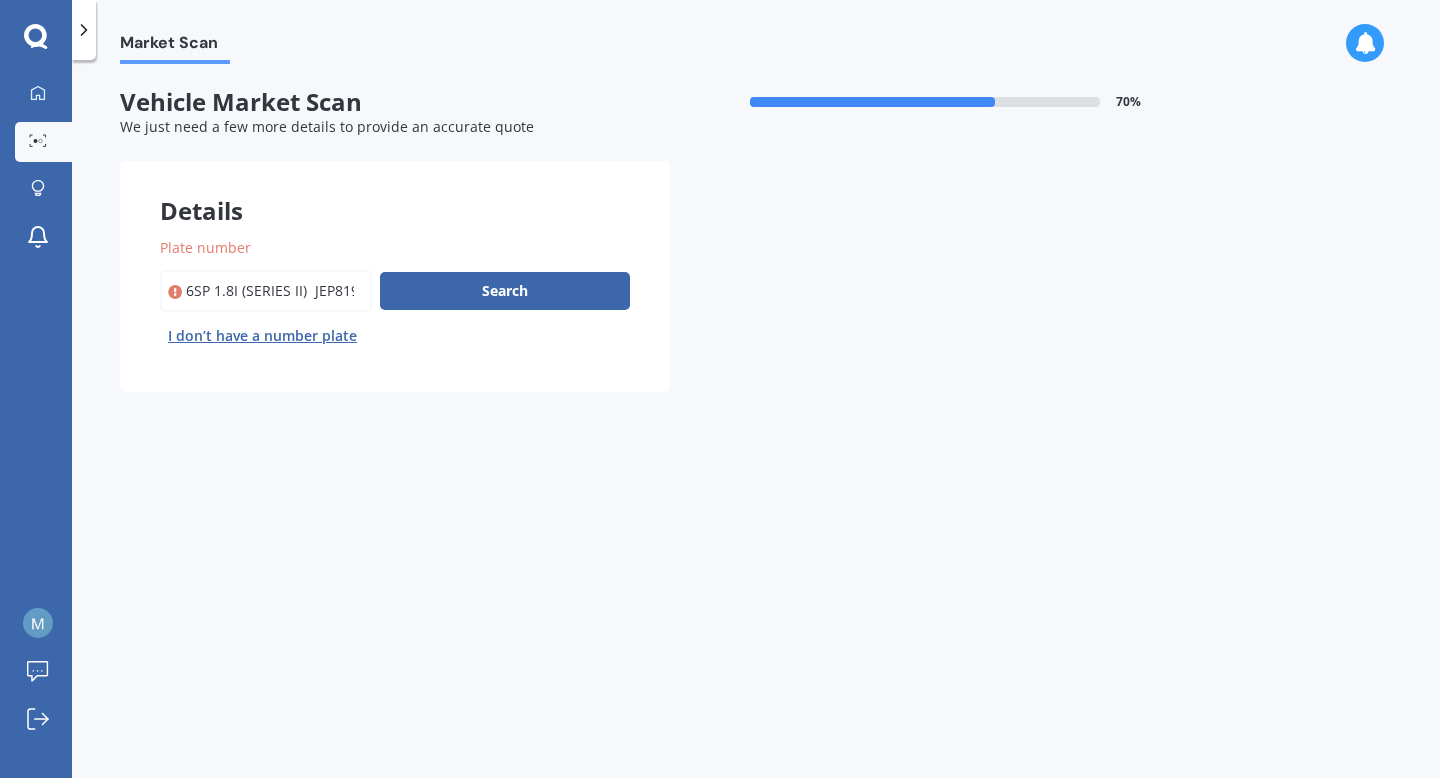 scroll, scrollTop: 0, scrollLeft: 0, axis: both 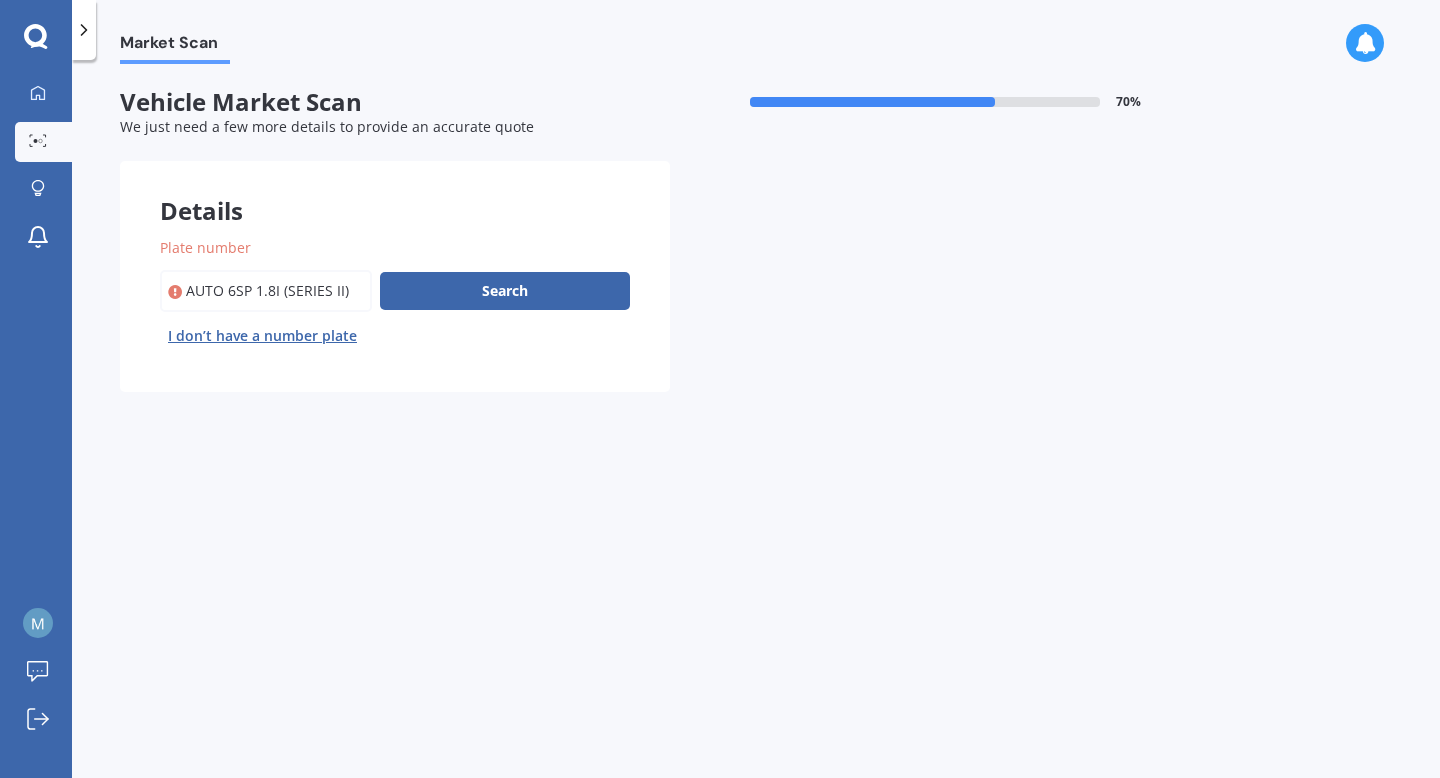 drag, startPoint x: 309, startPoint y: 291, endPoint x: 15, endPoint y: 288, distance: 294.01532 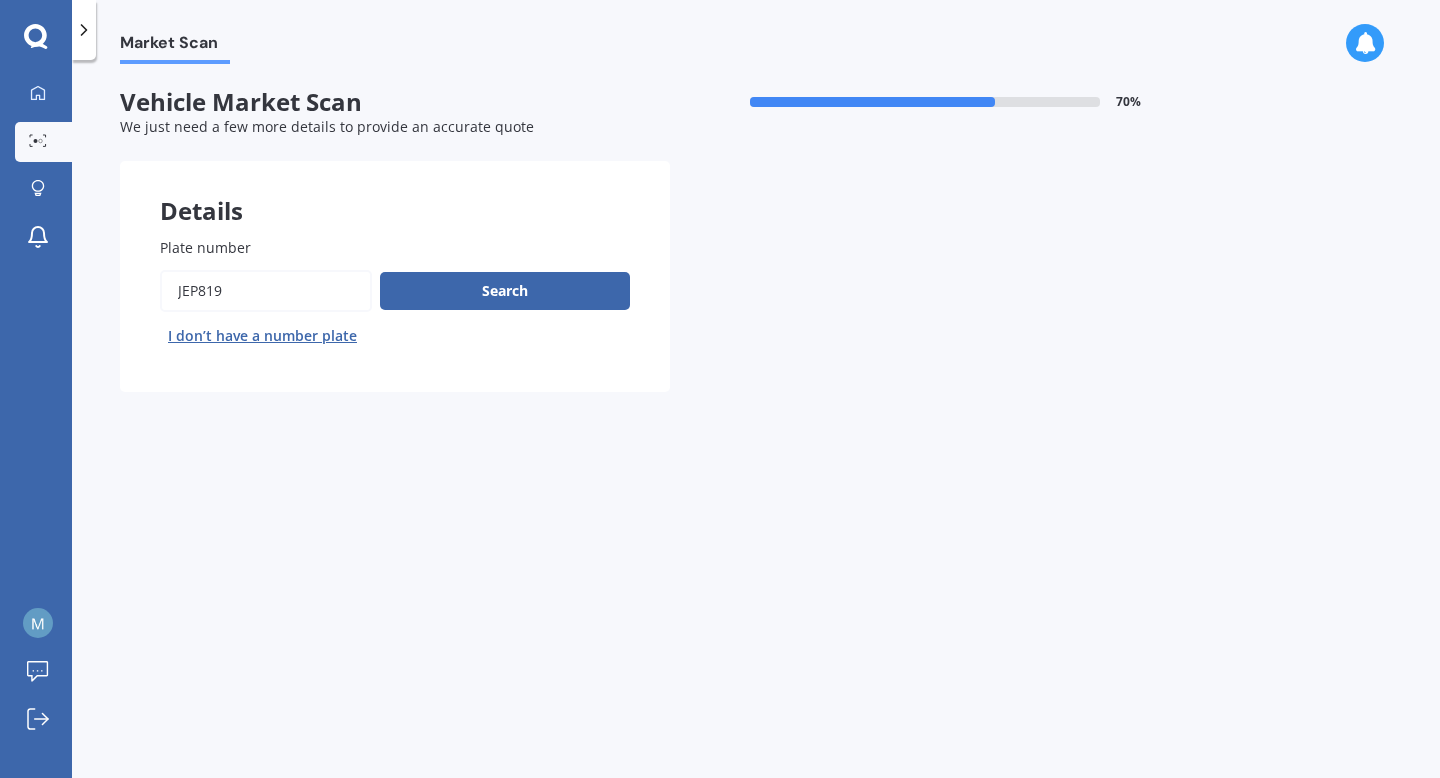 type on "Jep819" 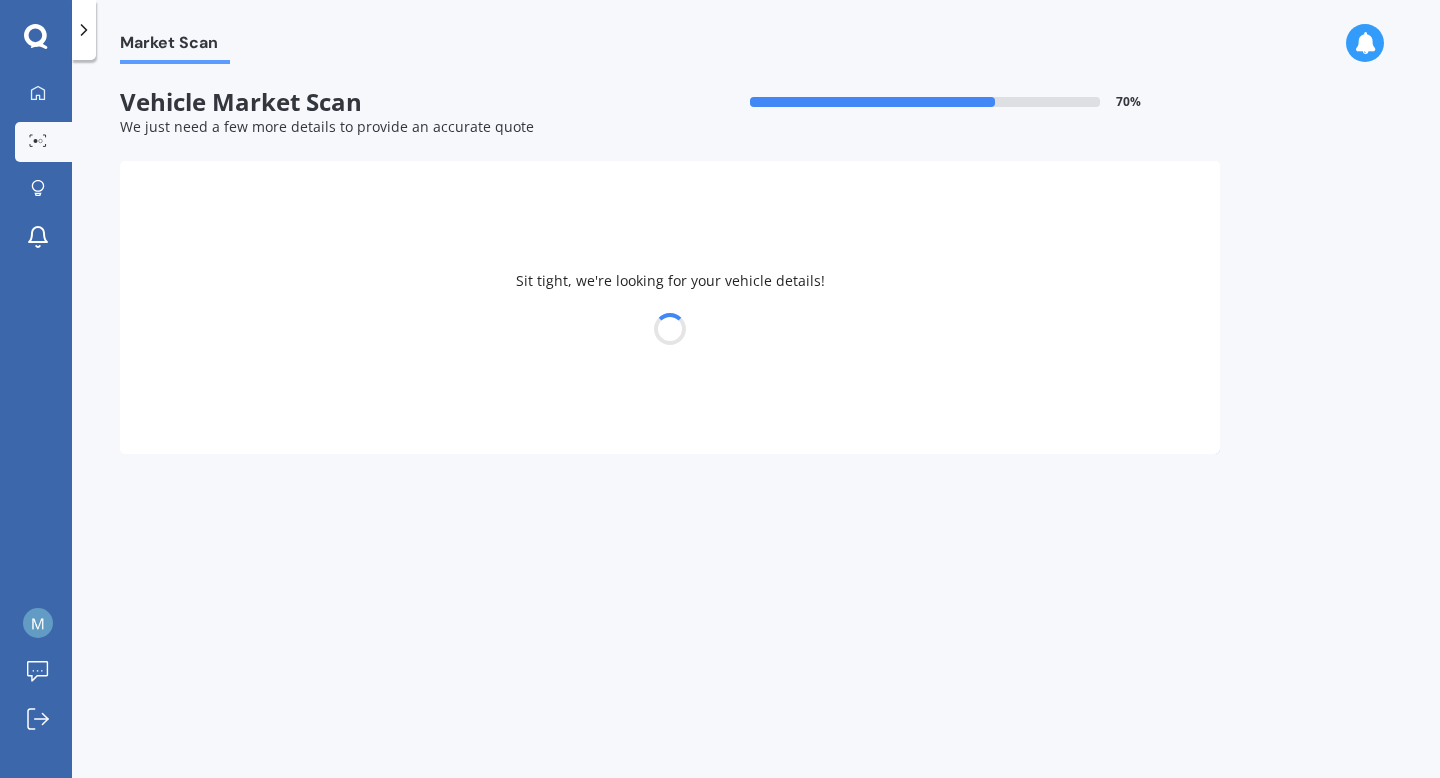 select on "HYUNDAI" 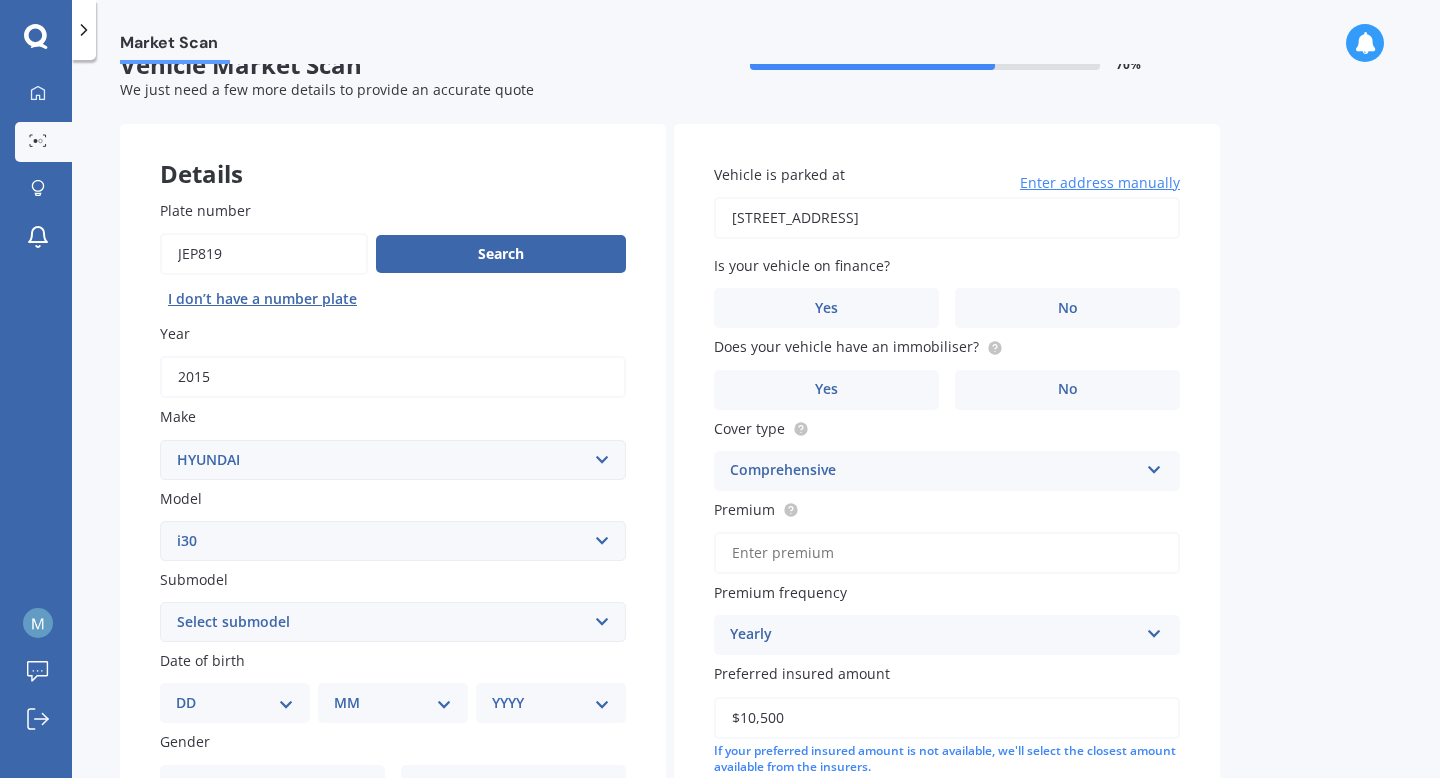 scroll, scrollTop: 42, scrollLeft: 0, axis: vertical 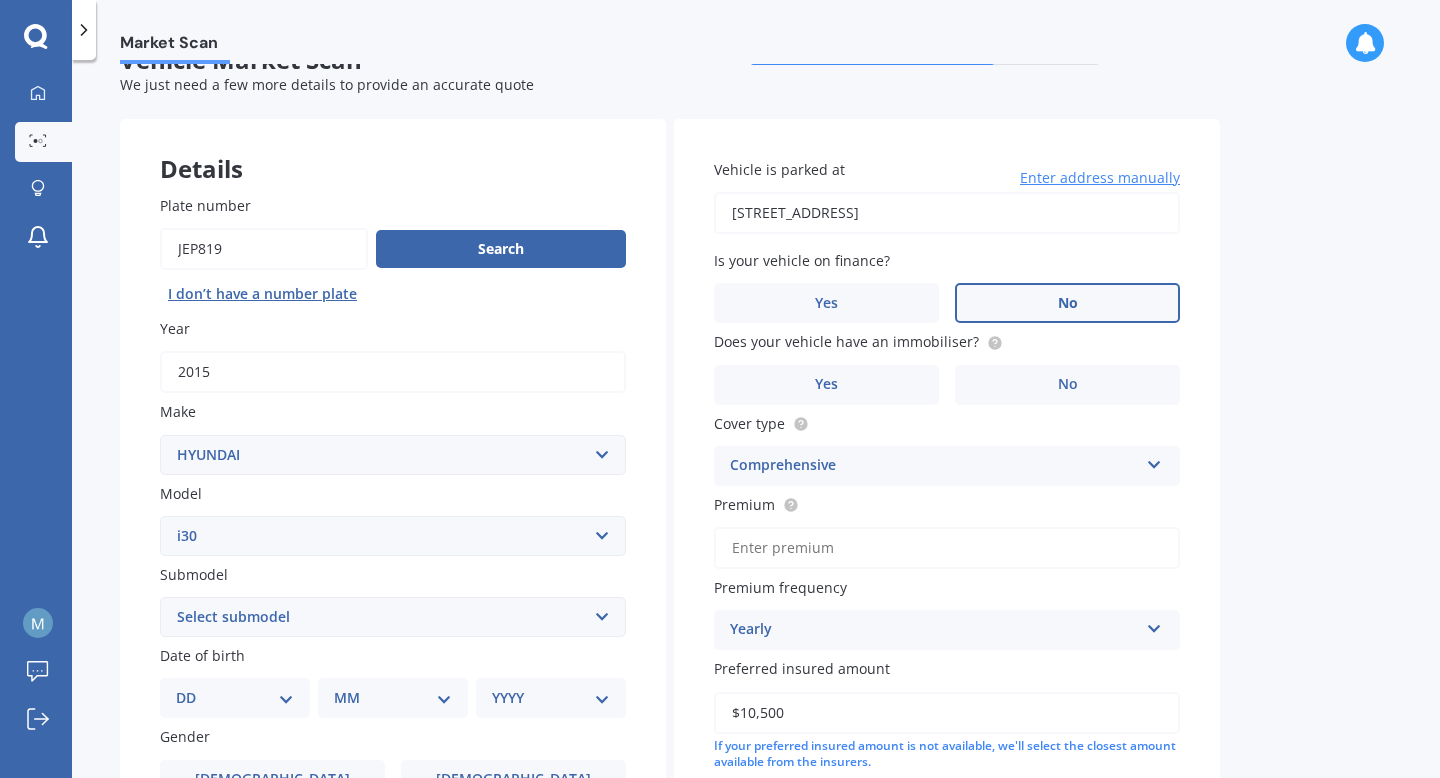 click on "No" at bounding box center [1067, 303] 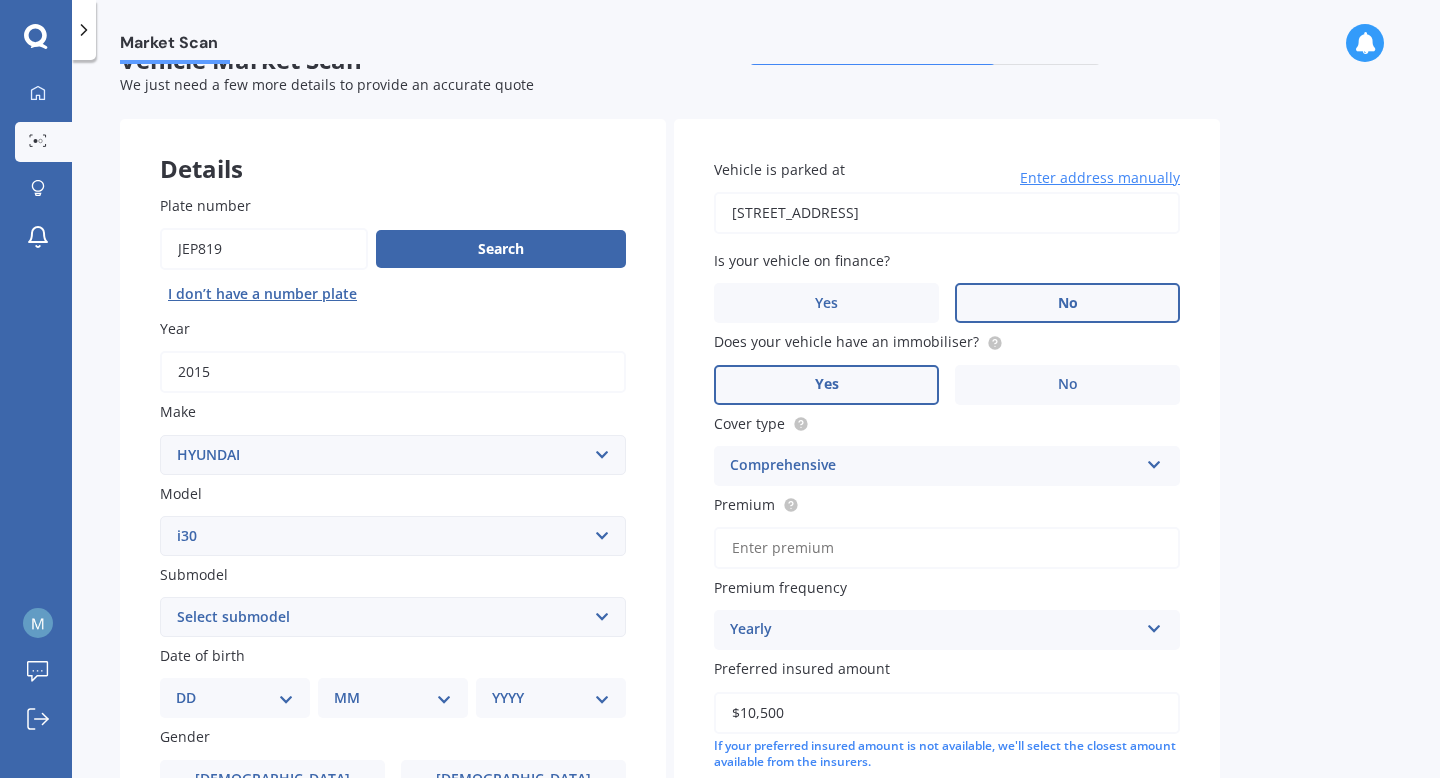 click on "Yes" at bounding box center [826, 385] 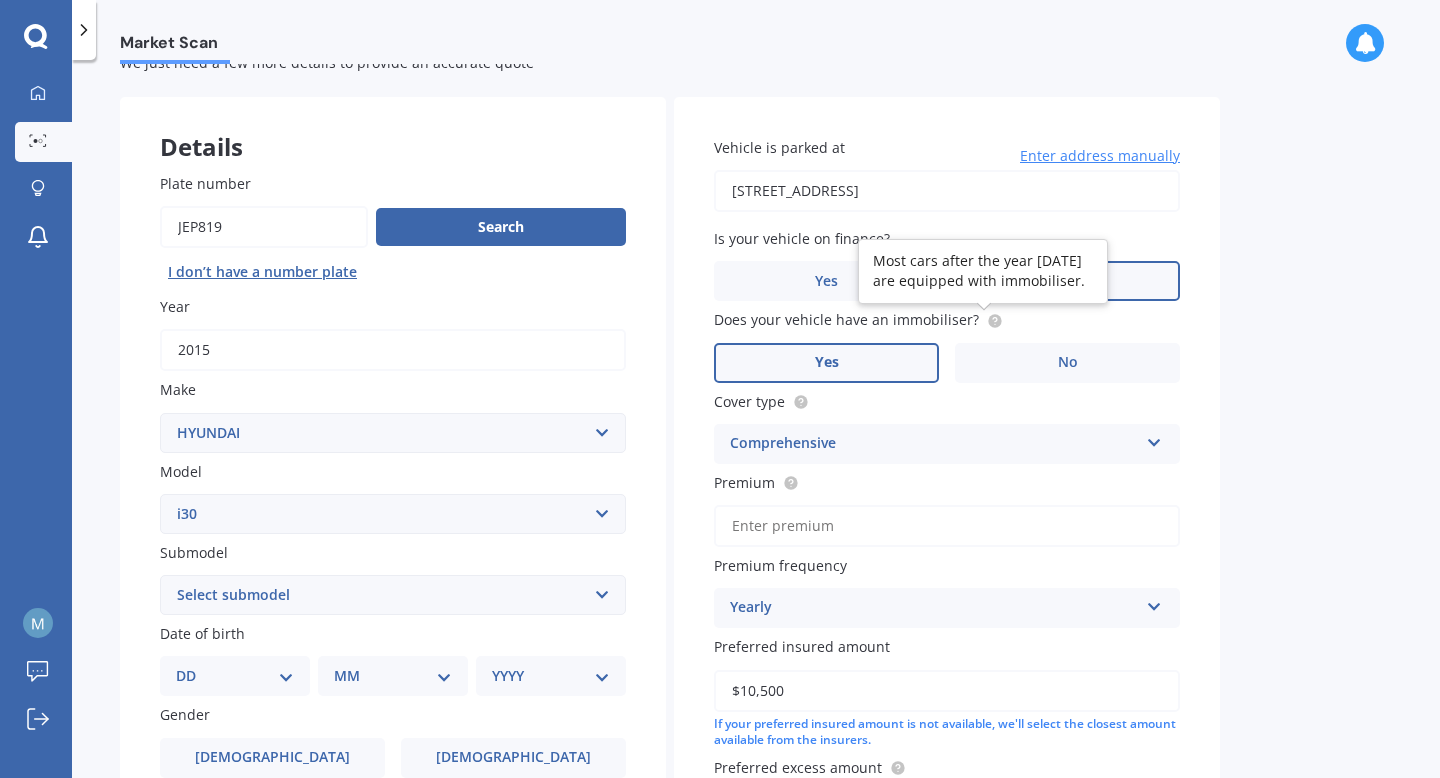 click 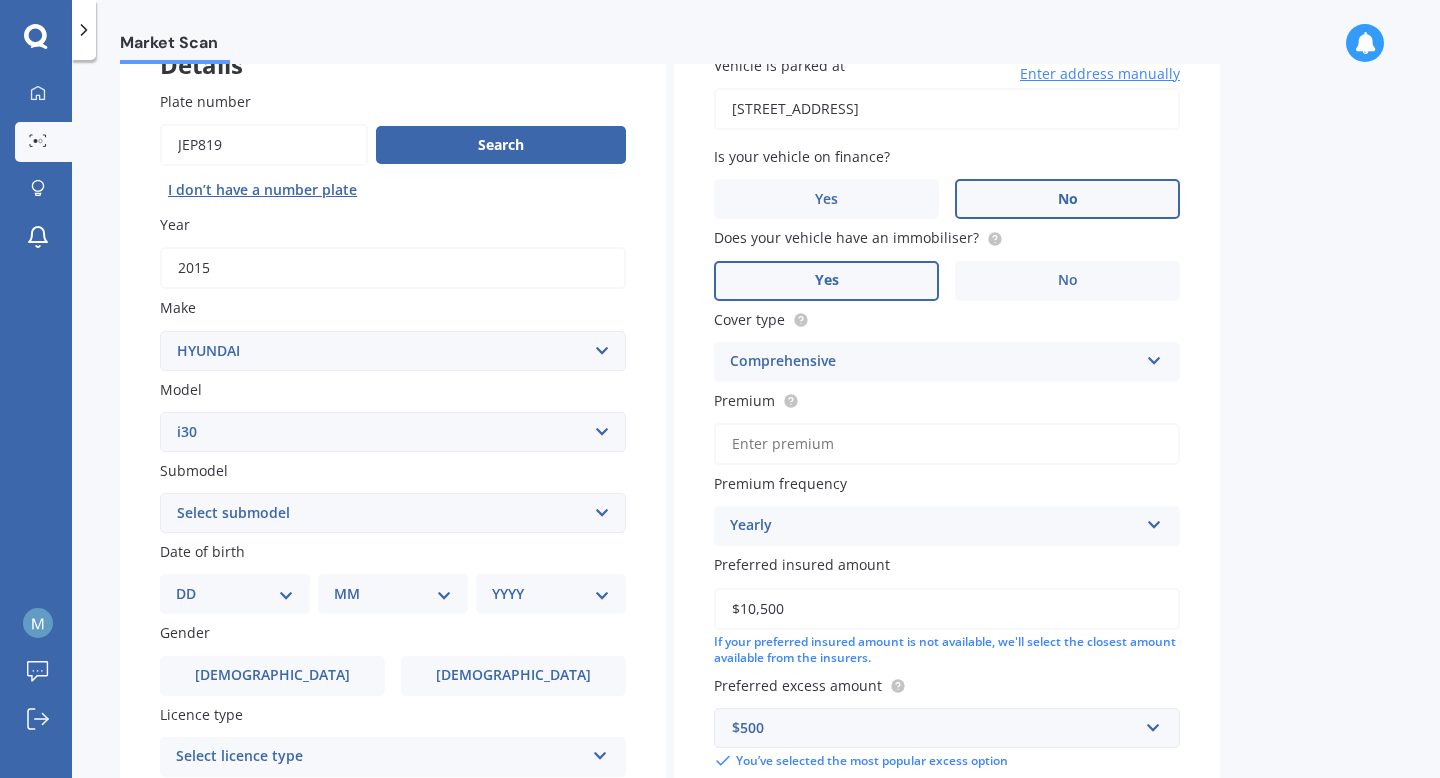 scroll, scrollTop: 153, scrollLeft: 0, axis: vertical 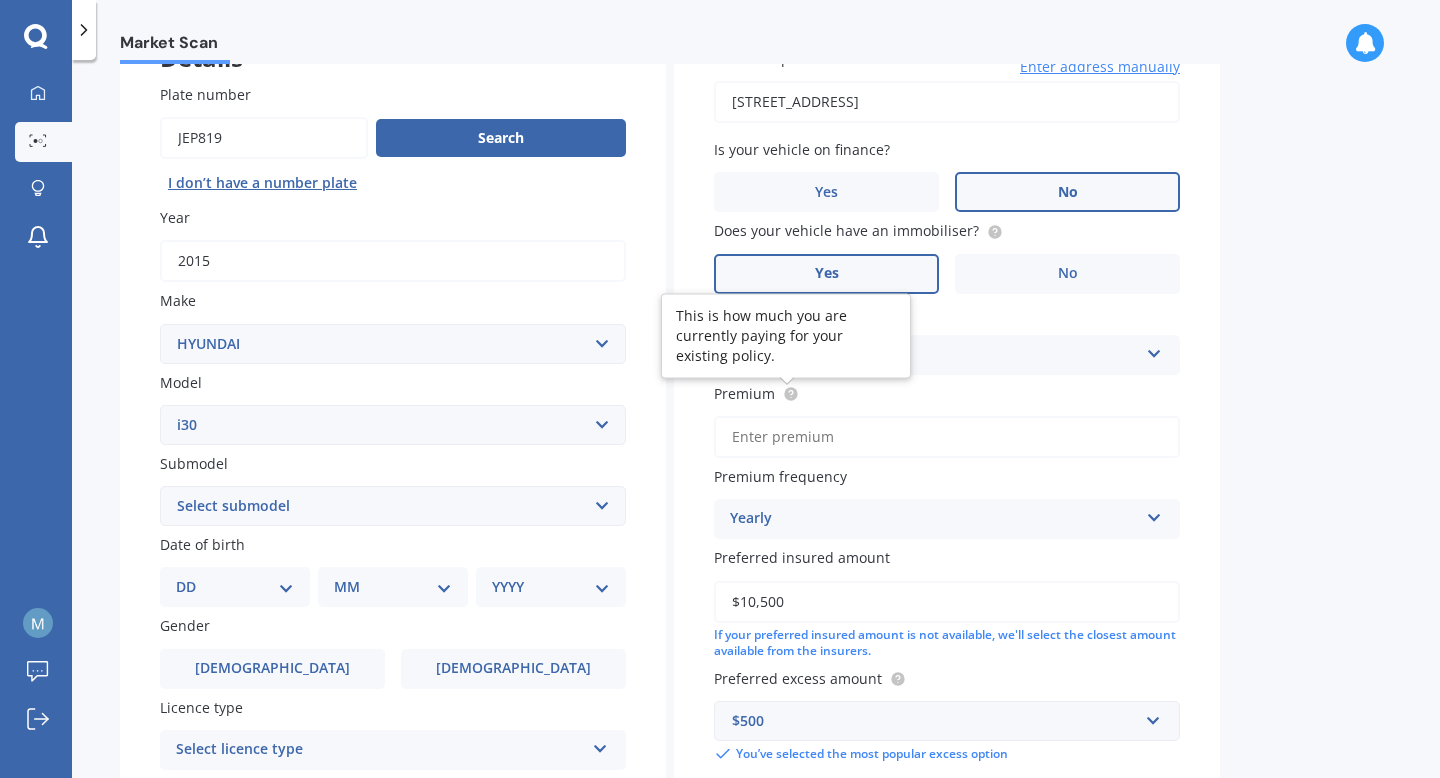 click 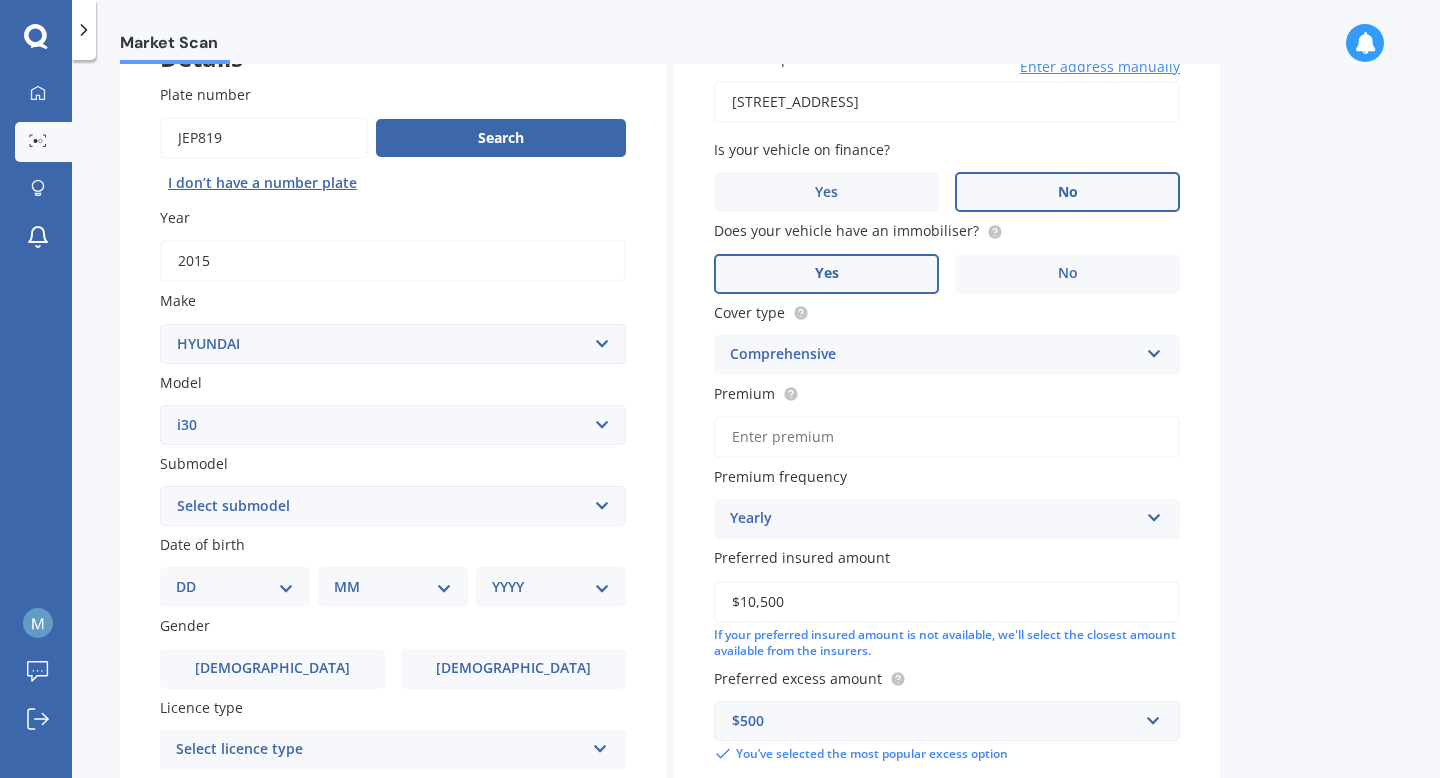 click on "Premium" at bounding box center (947, 437) 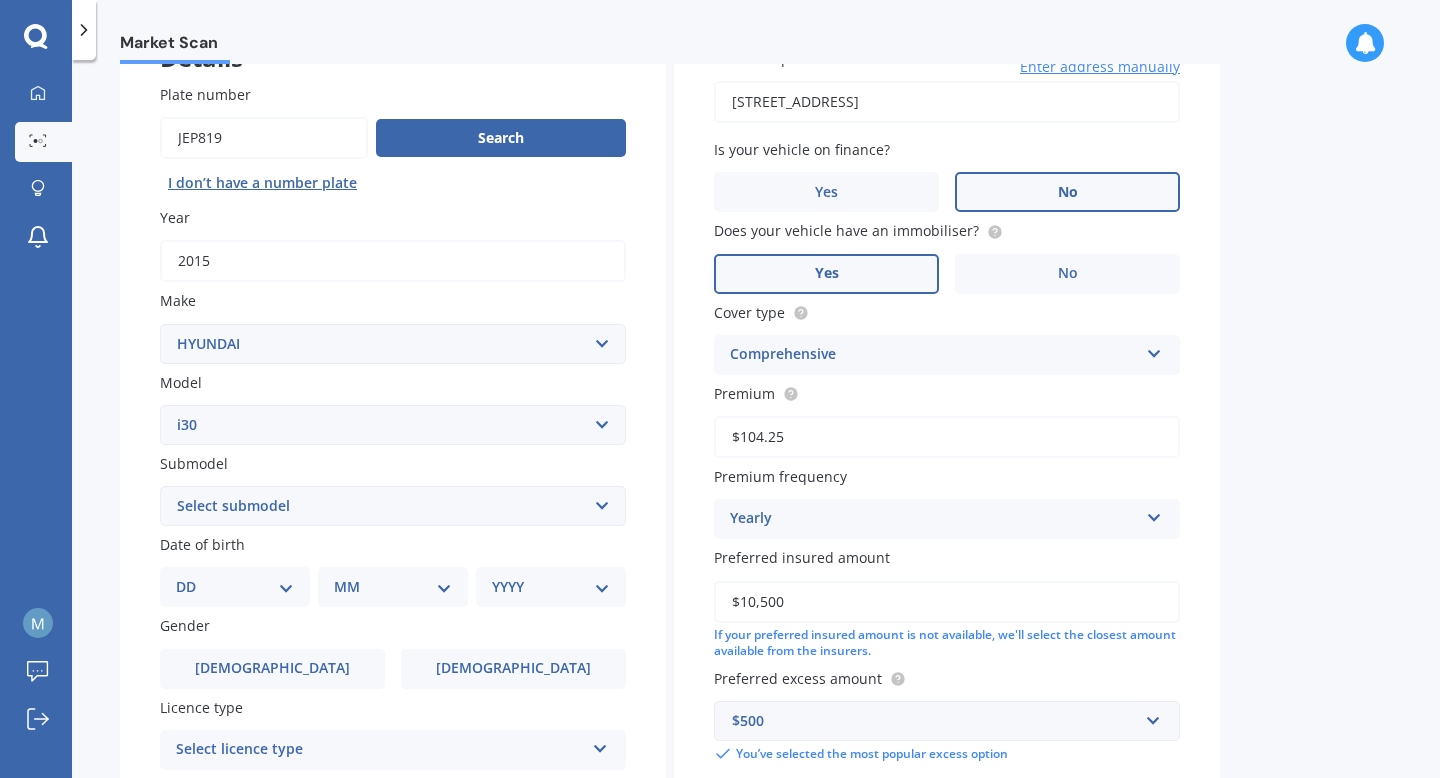 type on "$104.25" 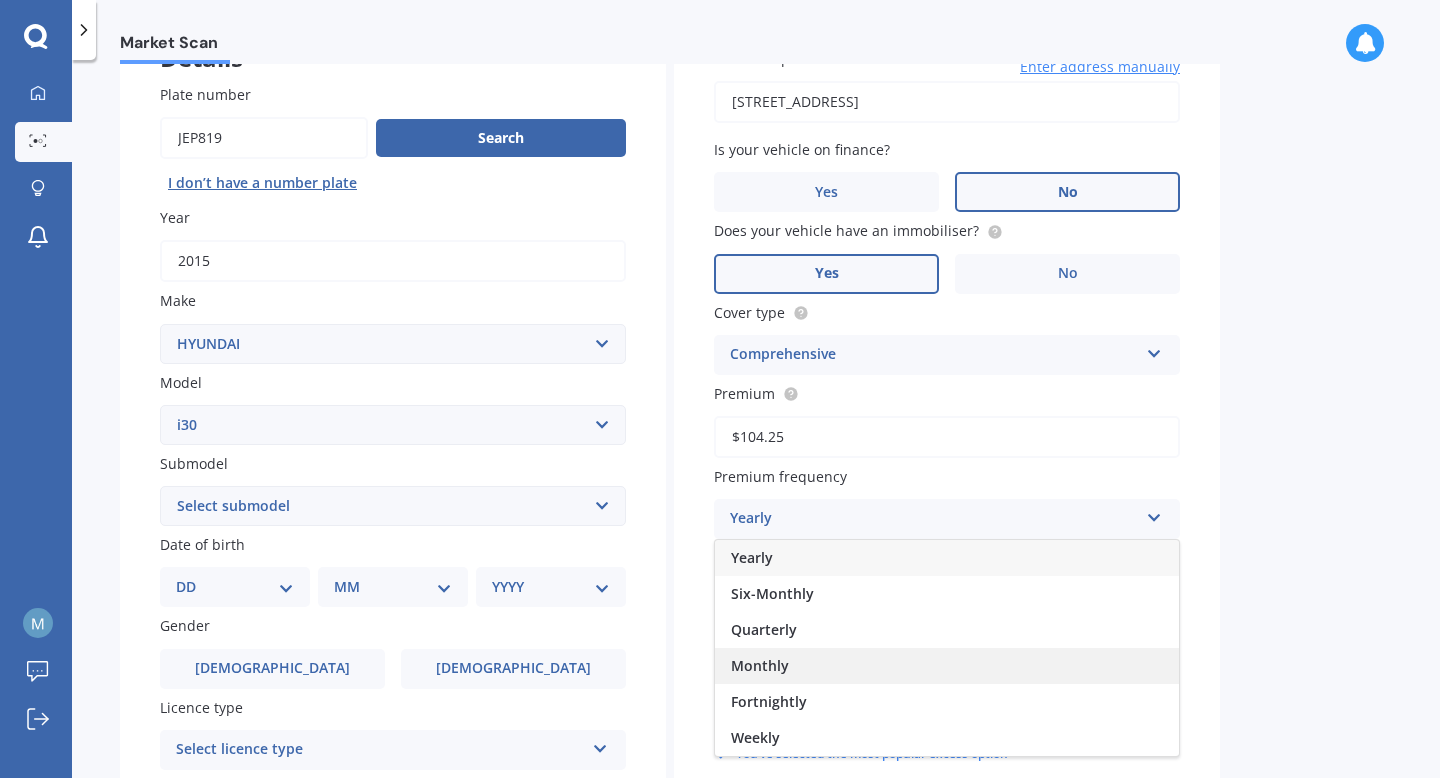 click on "Monthly" at bounding box center (760, 665) 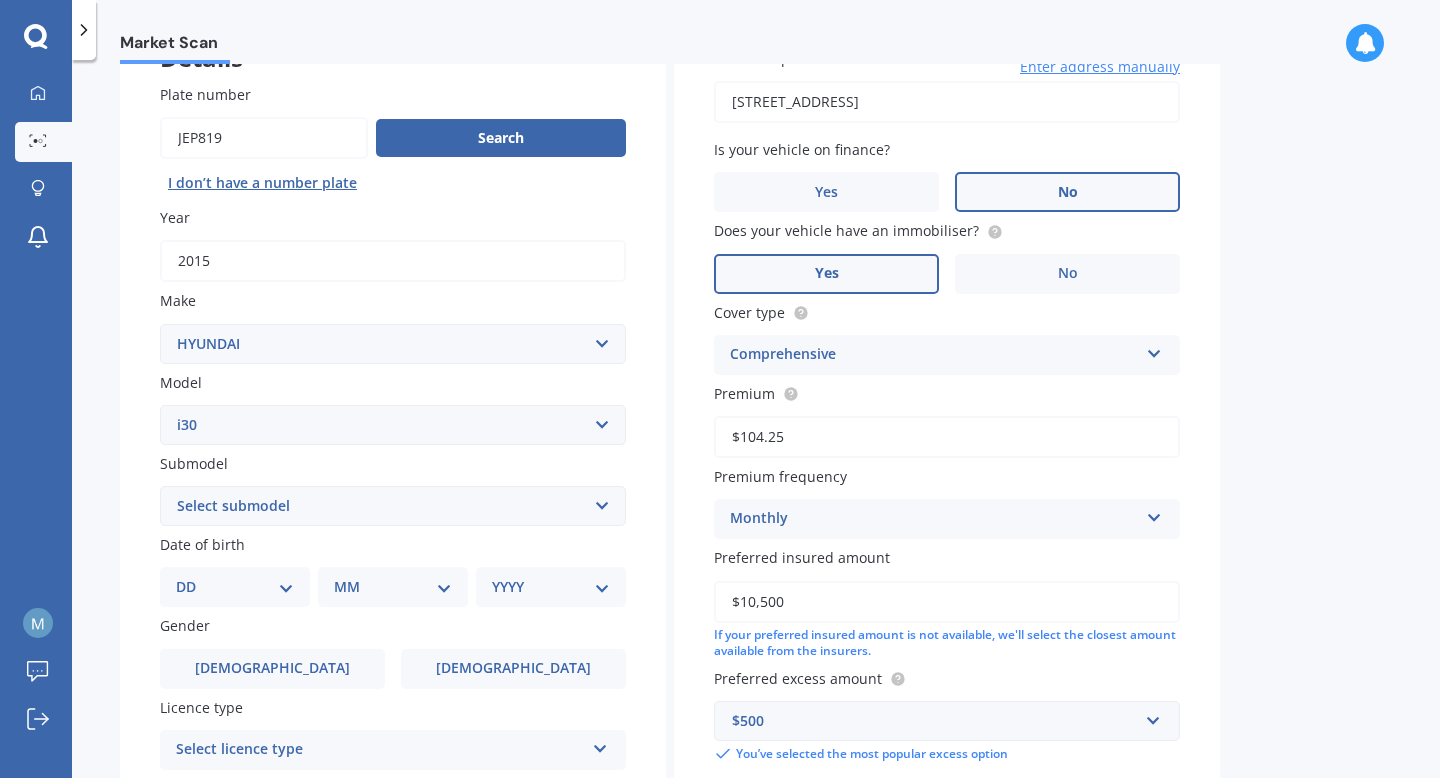 drag, startPoint x: 809, startPoint y: 612, endPoint x: 727, endPoint y: 613, distance: 82.006096 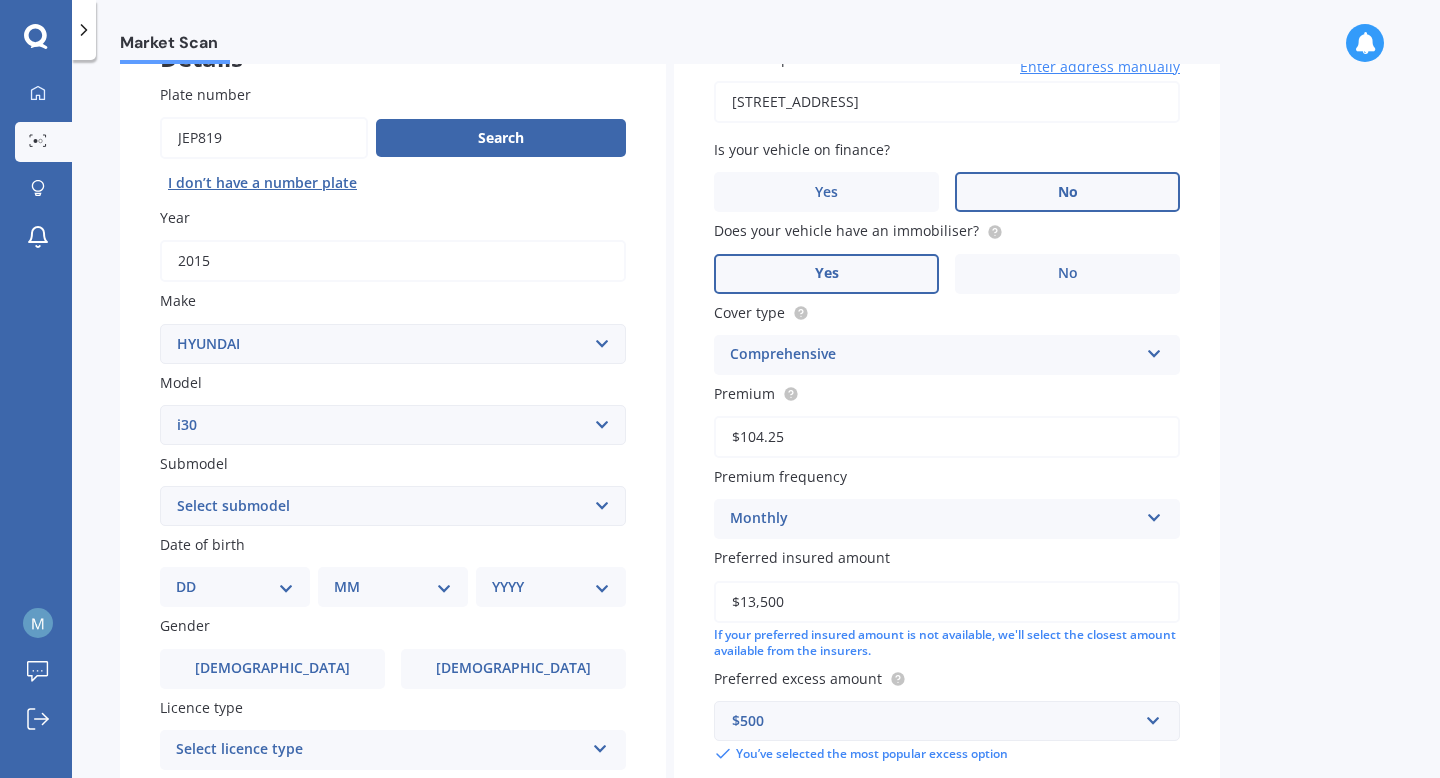 type on "$13,500" 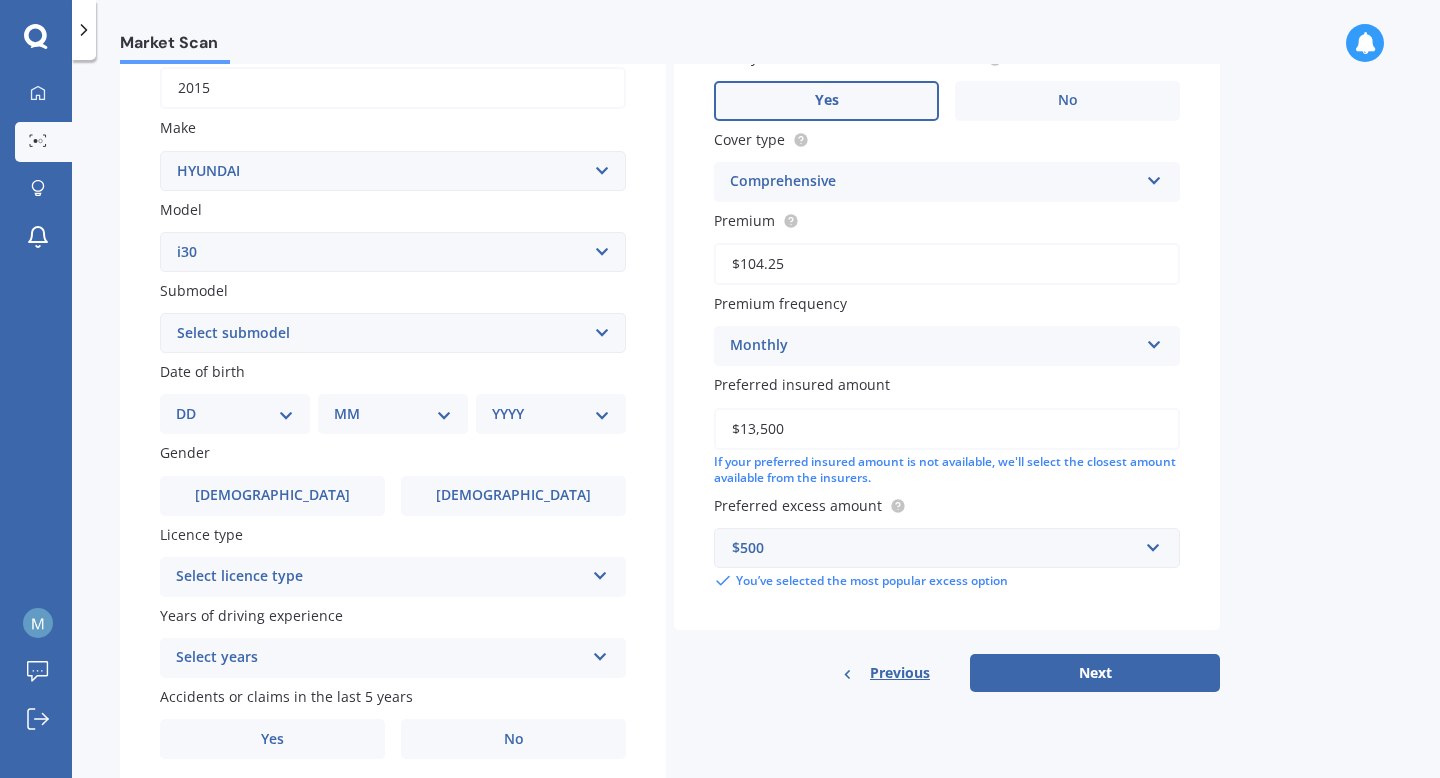 scroll, scrollTop: 325, scrollLeft: 0, axis: vertical 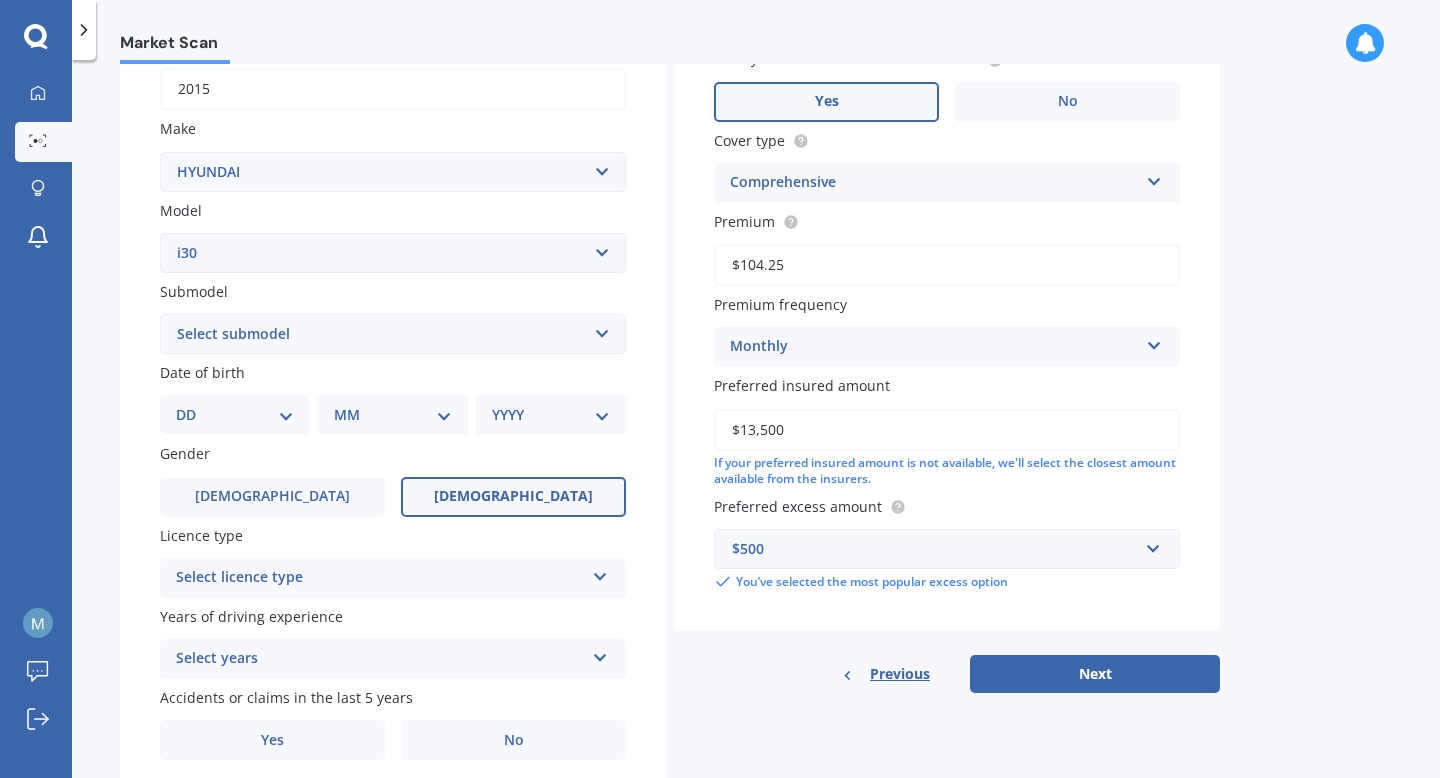 click on "[DEMOGRAPHIC_DATA]" at bounding box center (513, 497) 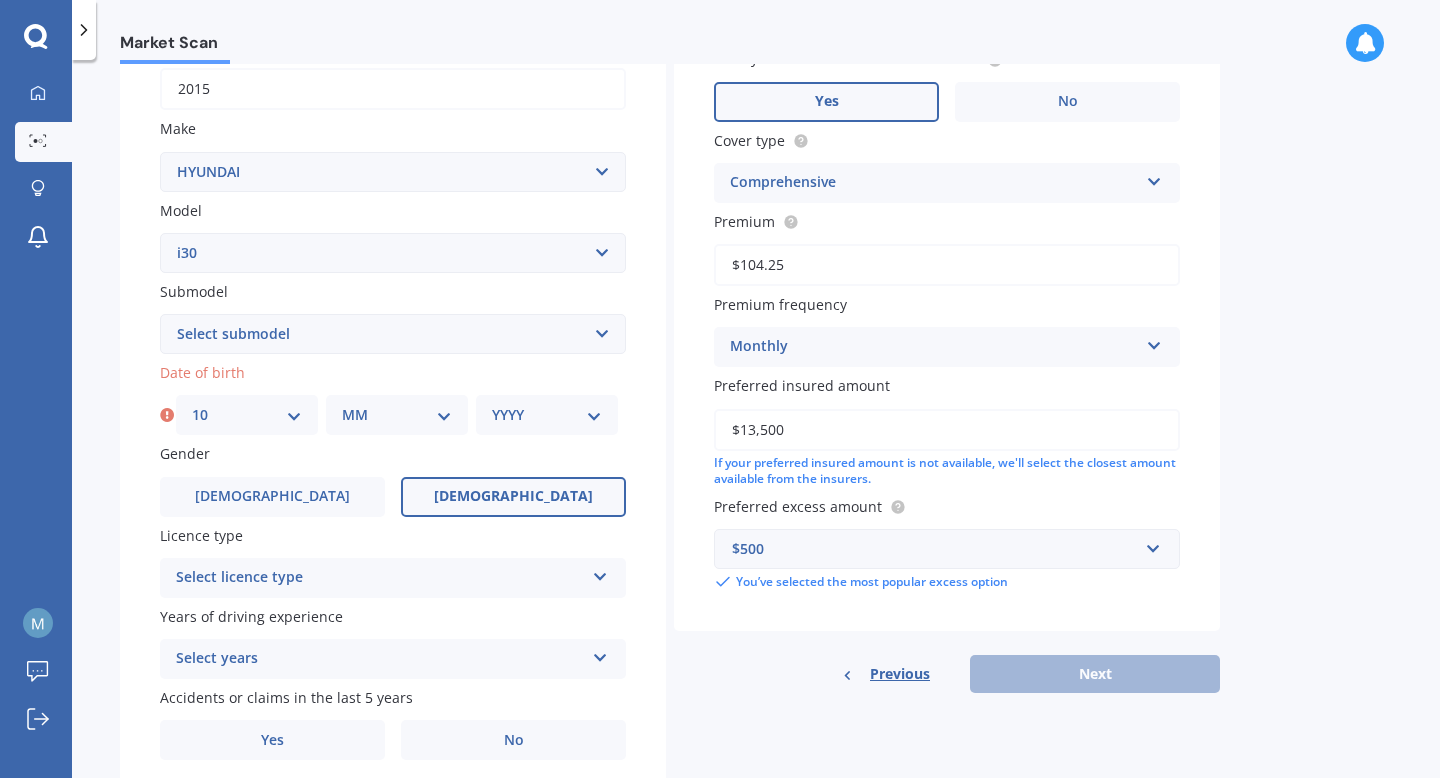 click on "MM 01 02 03 04 05 06 07 08 09 10 11 12" at bounding box center (397, 415) 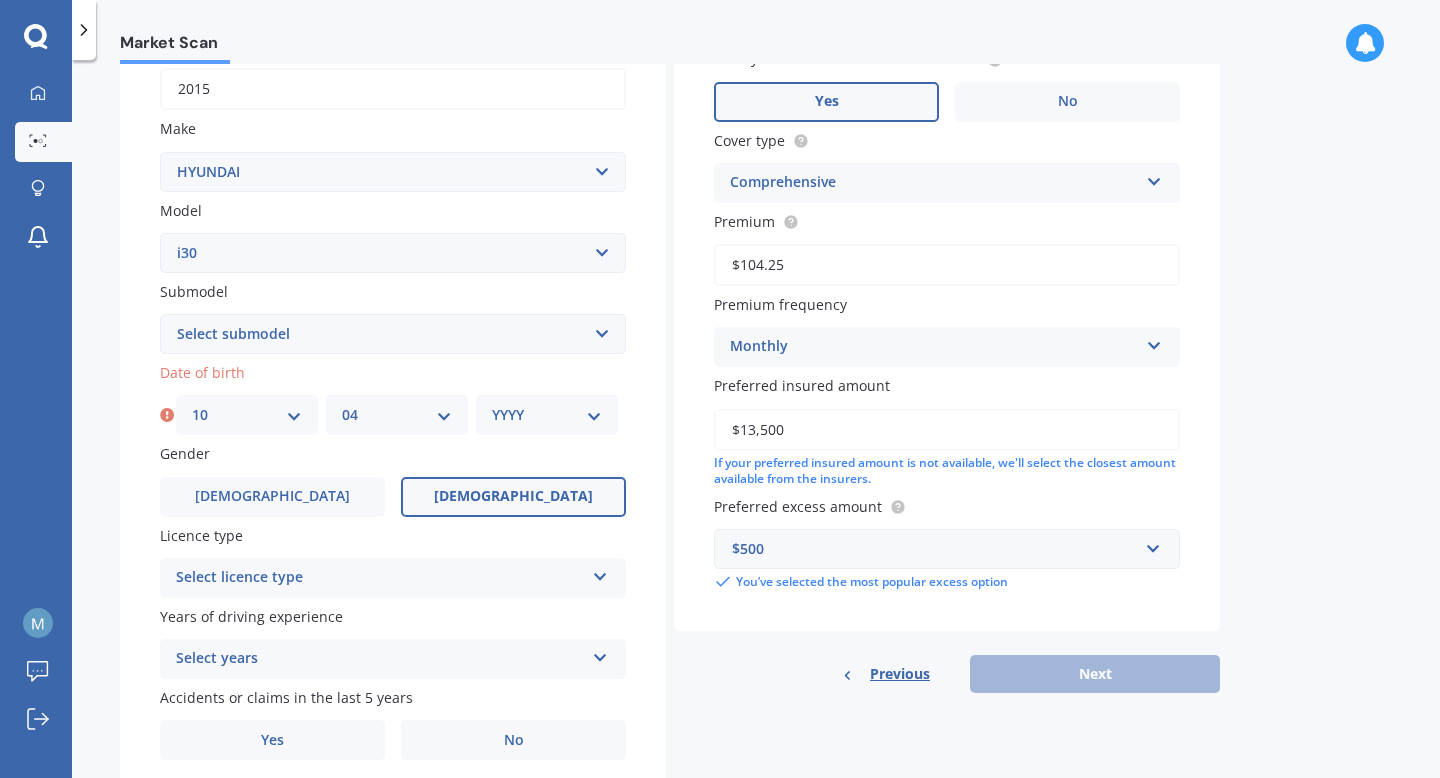 click on "YYYY 2025 2024 2023 2022 2021 2020 2019 2018 2017 2016 2015 2014 2013 2012 2011 2010 2009 2008 2007 2006 2005 2004 2003 2002 2001 2000 1999 1998 1997 1996 1995 1994 1993 1992 1991 1990 1989 1988 1987 1986 1985 1984 1983 1982 1981 1980 1979 1978 1977 1976 1975 1974 1973 1972 1971 1970 1969 1968 1967 1966 1965 1964 1963 1962 1961 1960 1959 1958 1957 1956 1955 1954 1953 1952 1951 1950 1949 1948 1947 1946 1945 1944 1943 1942 1941 1940 1939 1938 1937 1936 1935 1934 1933 1932 1931 1930 1929 1928 1927 1926" at bounding box center (547, 415) 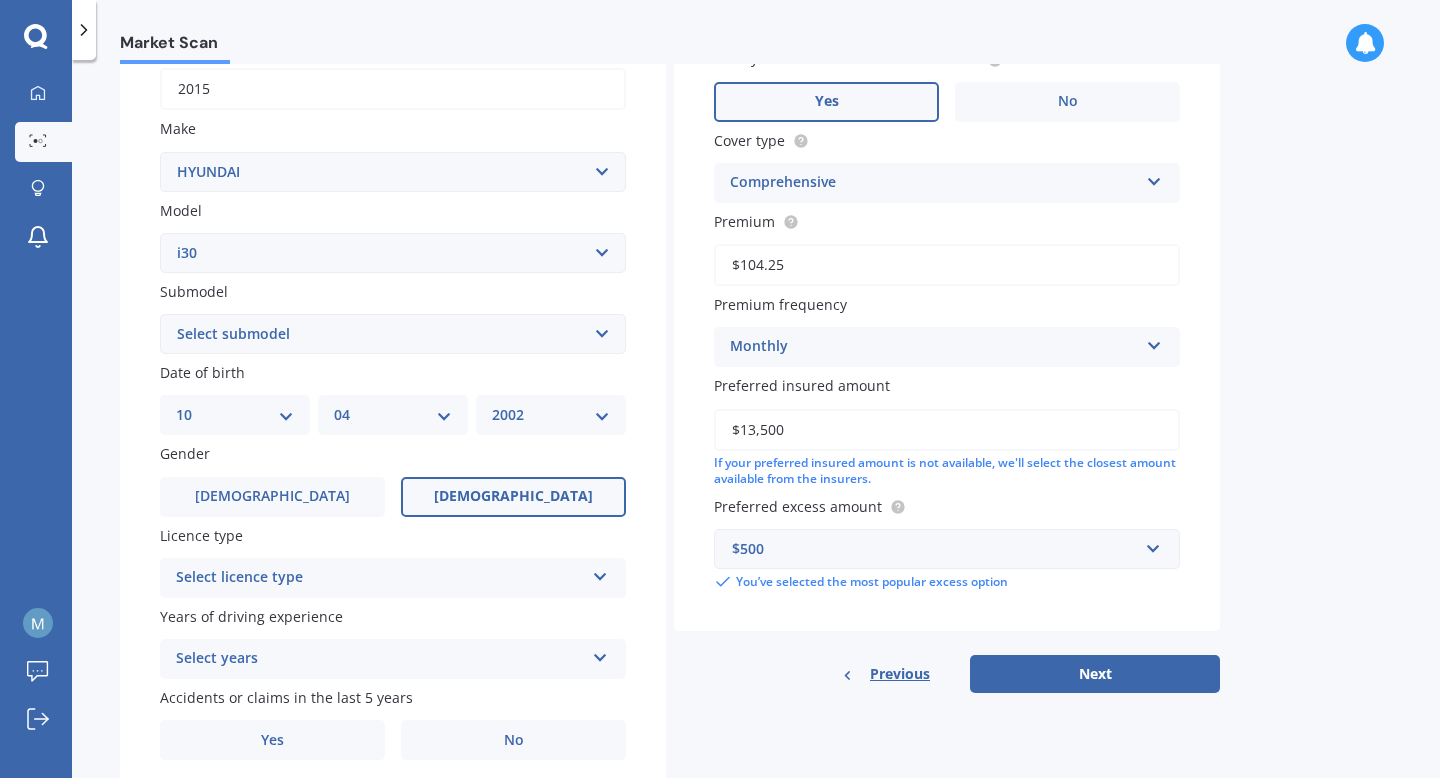 click on "Select licence type" at bounding box center [380, 578] 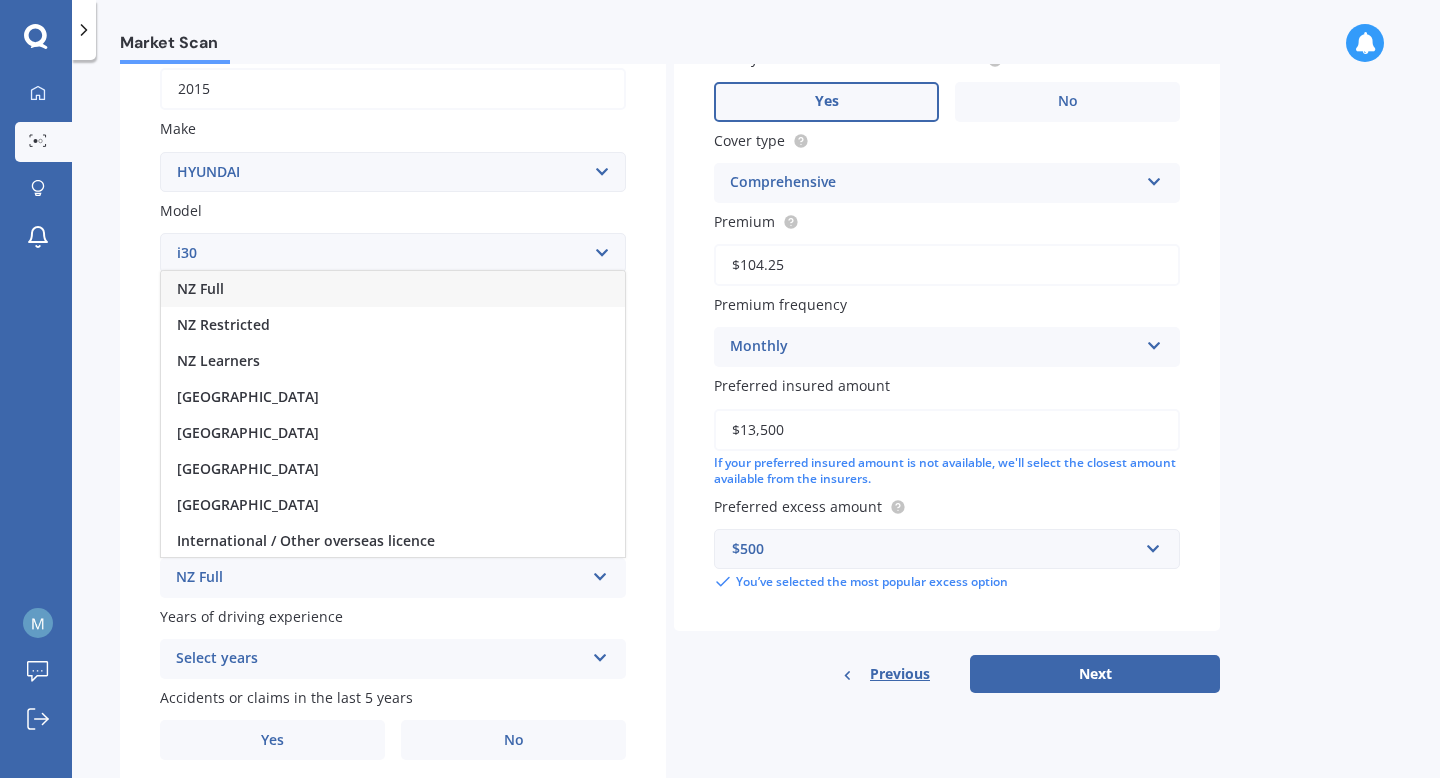 click on "NZ Full" at bounding box center [393, 289] 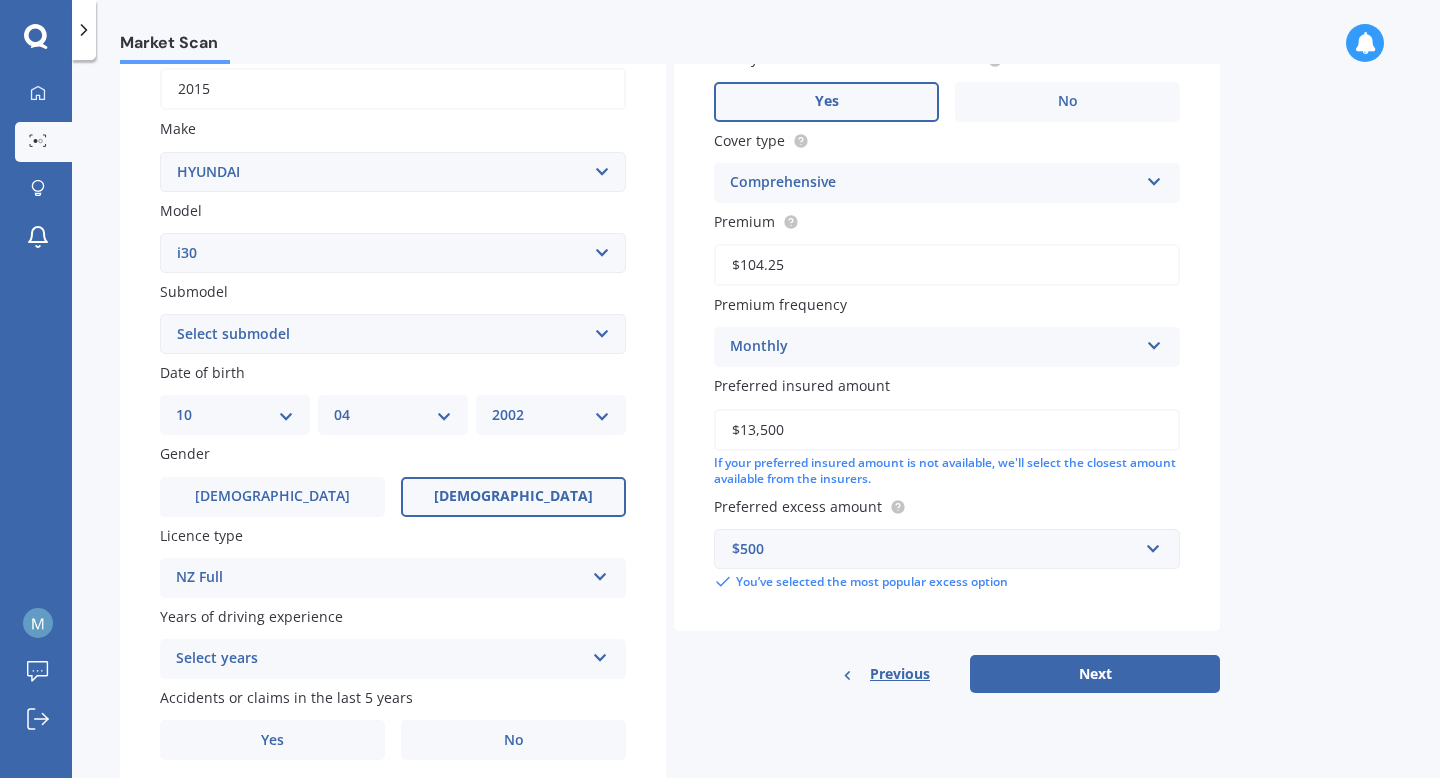 scroll, scrollTop: 404, scrollLeft: 0, axis: vertical 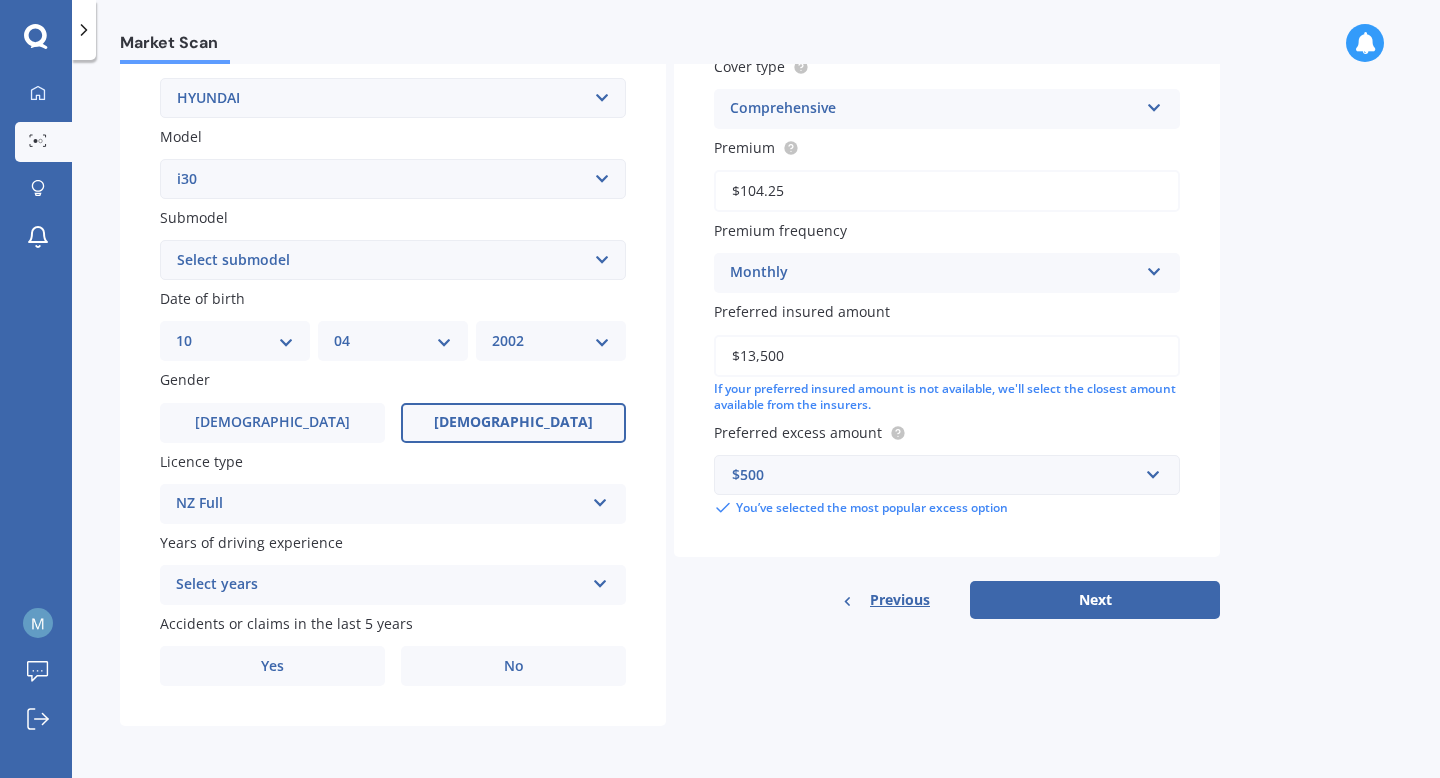 click on "Select years" at bounding box center [380, 585] 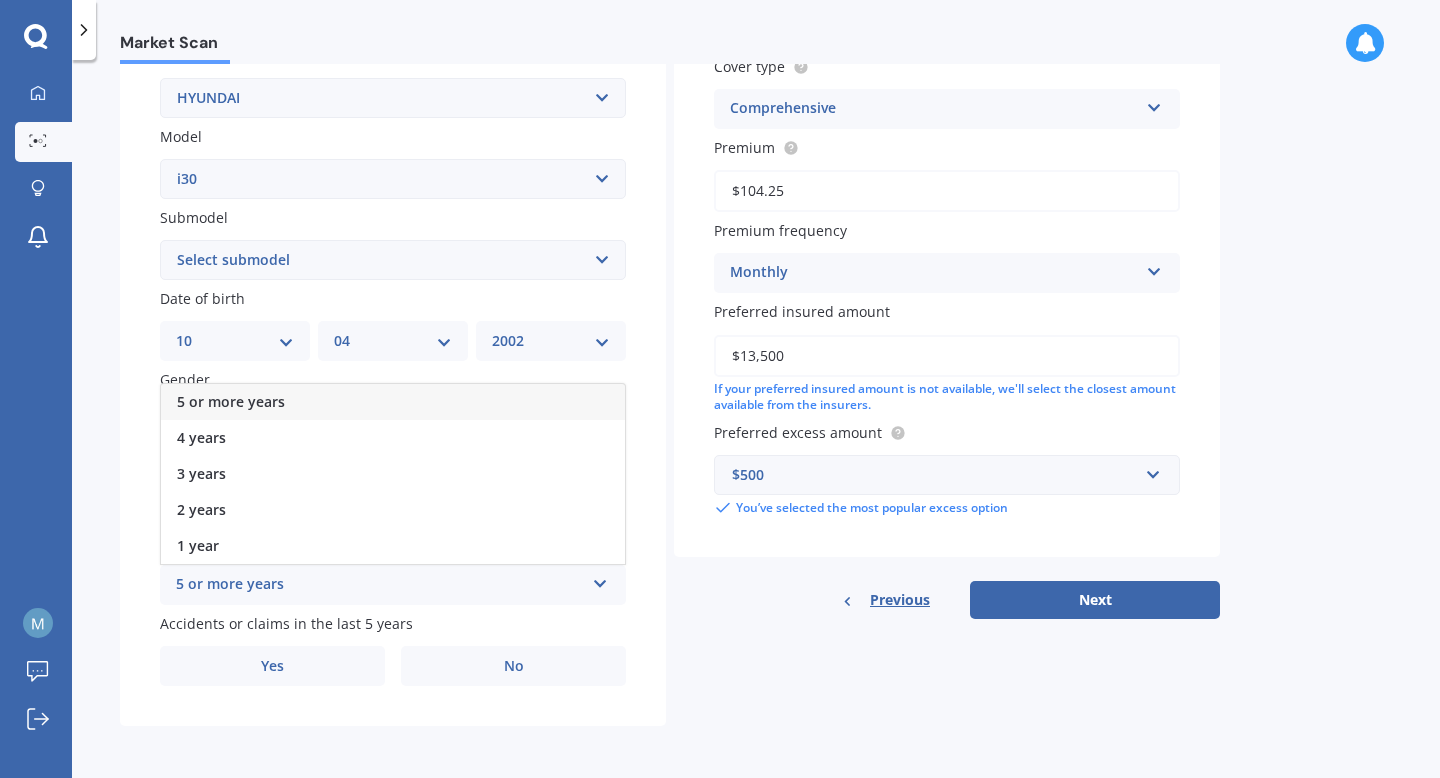 click on "5 or more years" at bounding box center [231, 401] 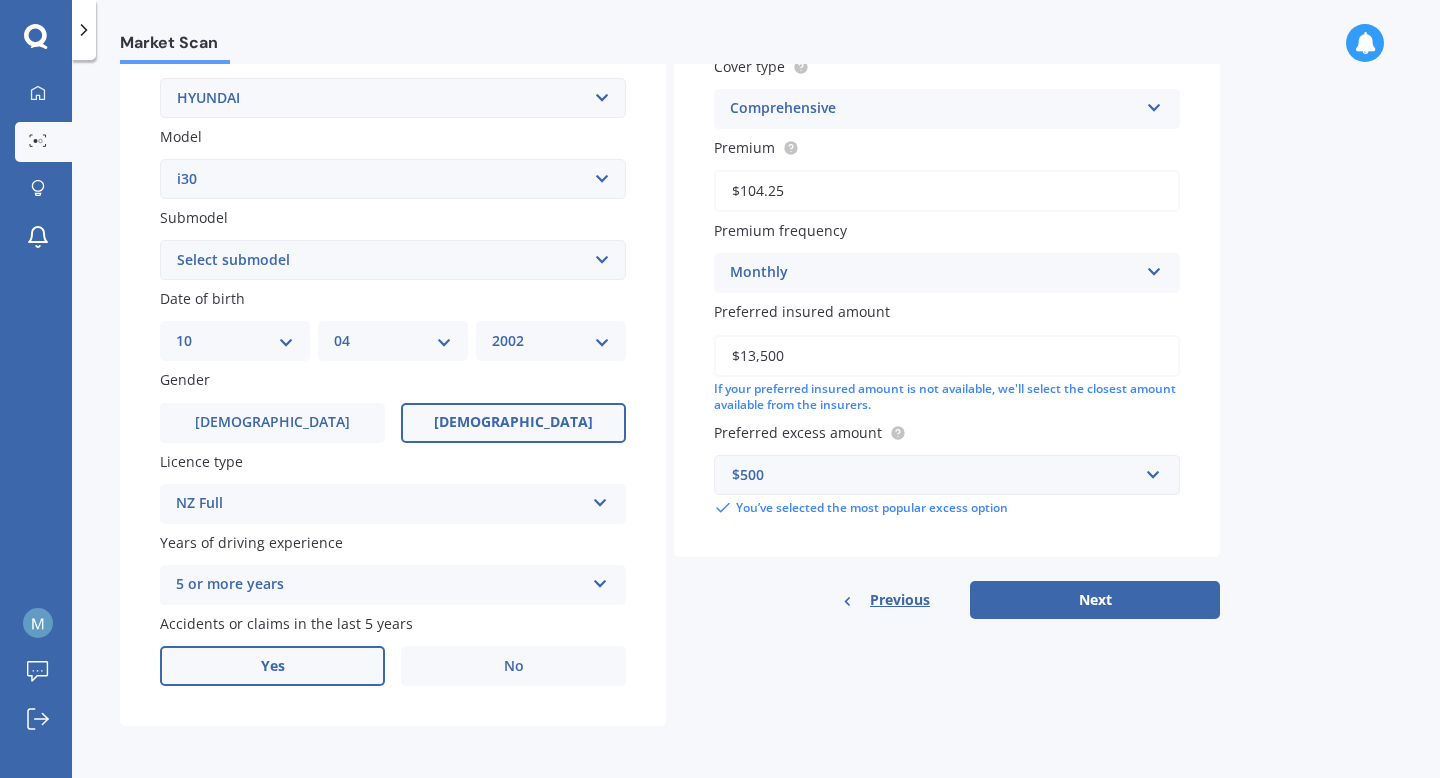 click on "Yes" at bounding box center [272, 666] 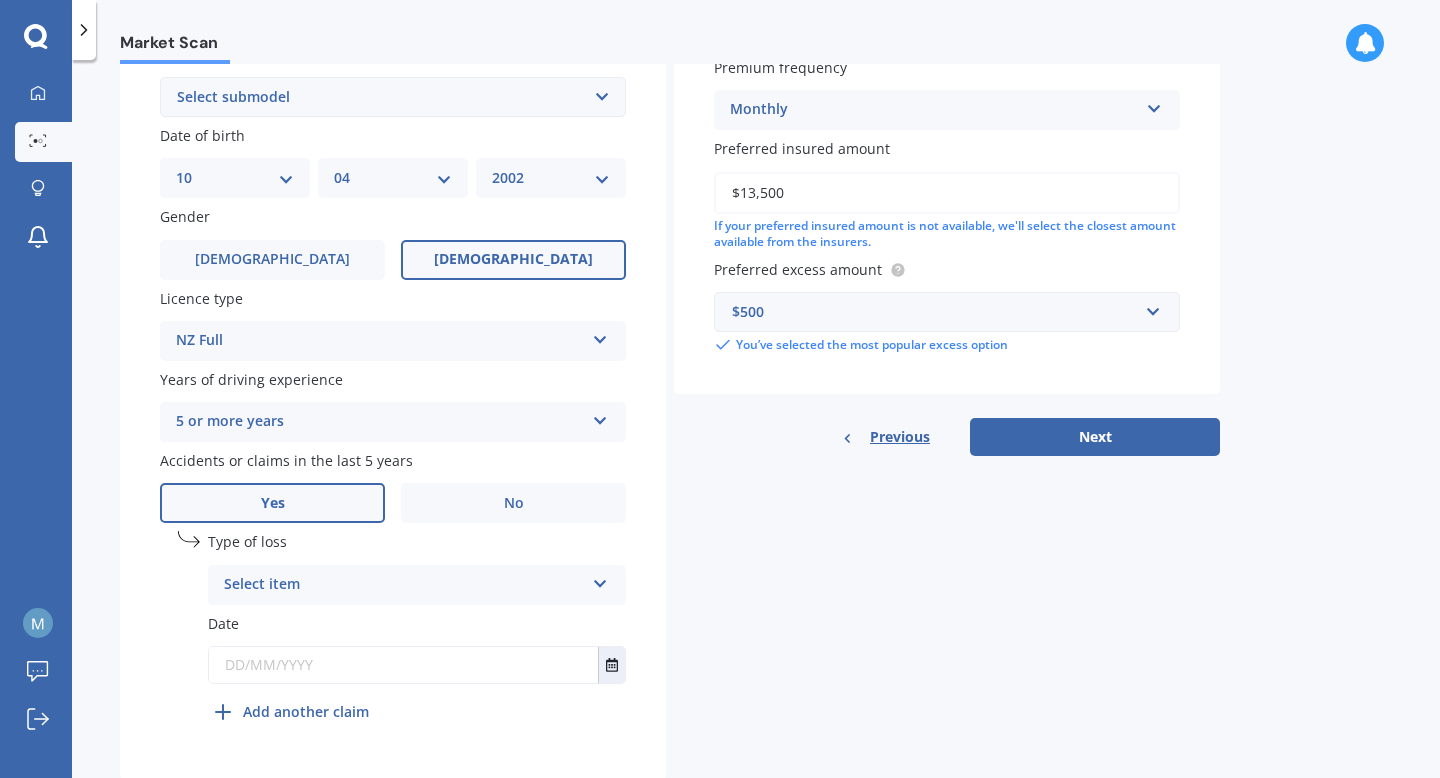 scroll, scrollTop: 622, scrollLeft: 0, axis: vertical 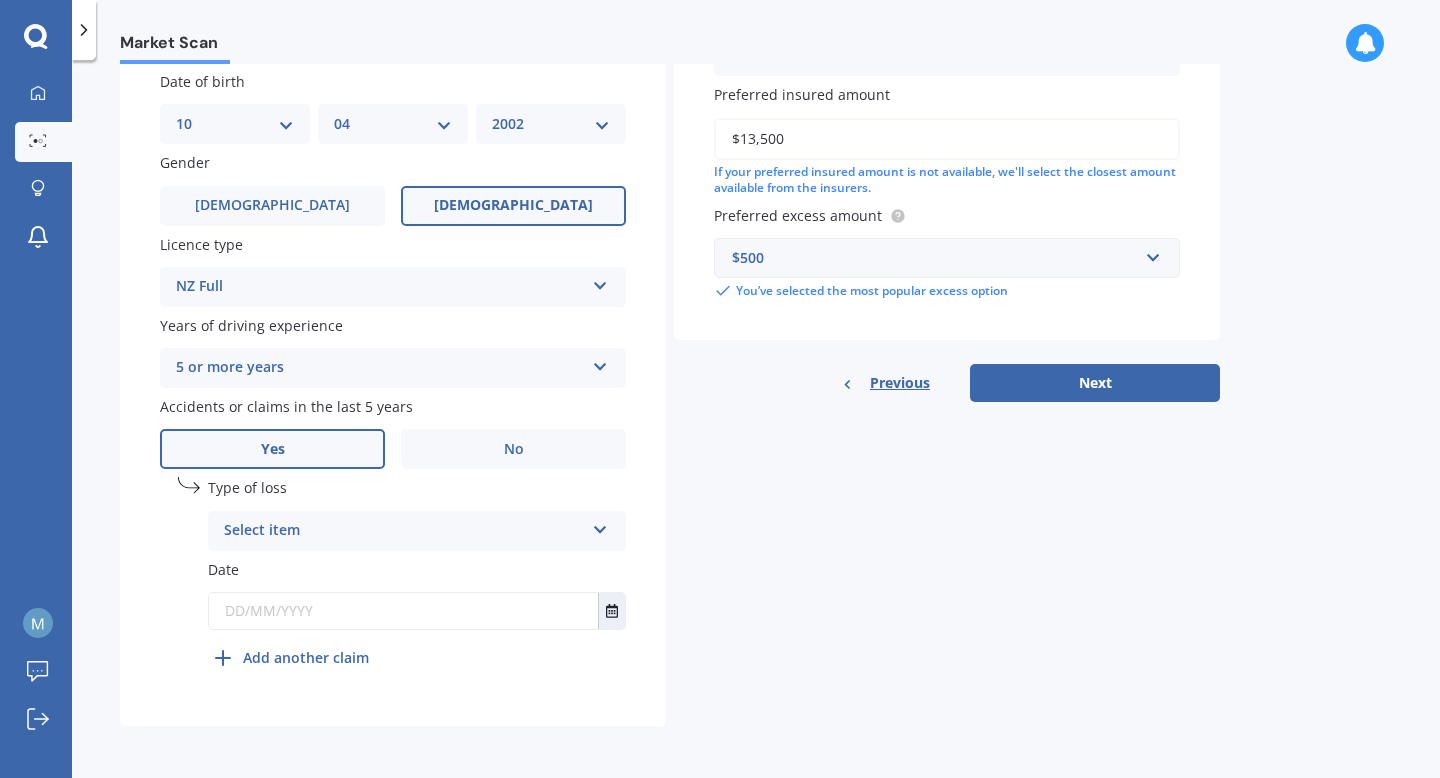click on "Select item" at bounding box center (404, 531) 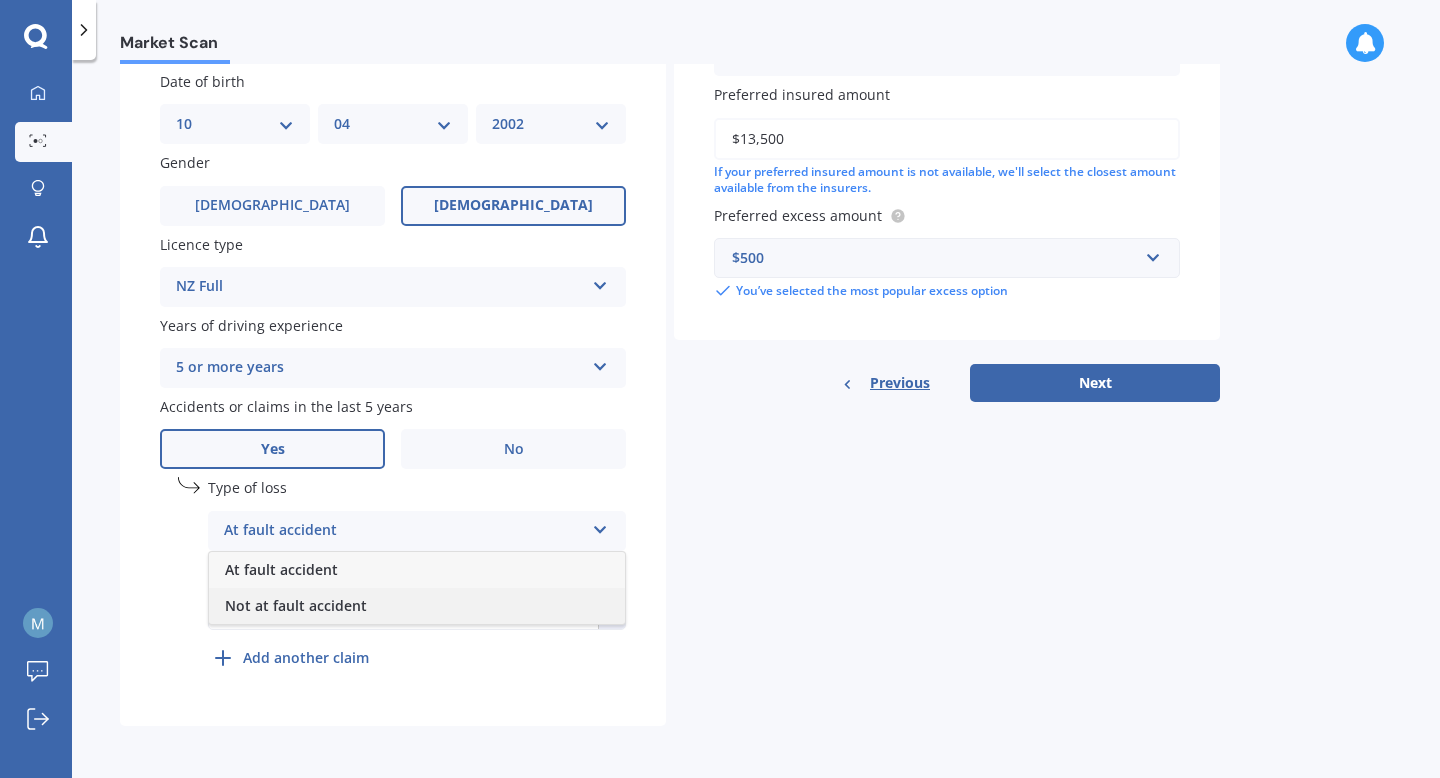 click on "Not at fault accident" at bounding box center (296, 605) 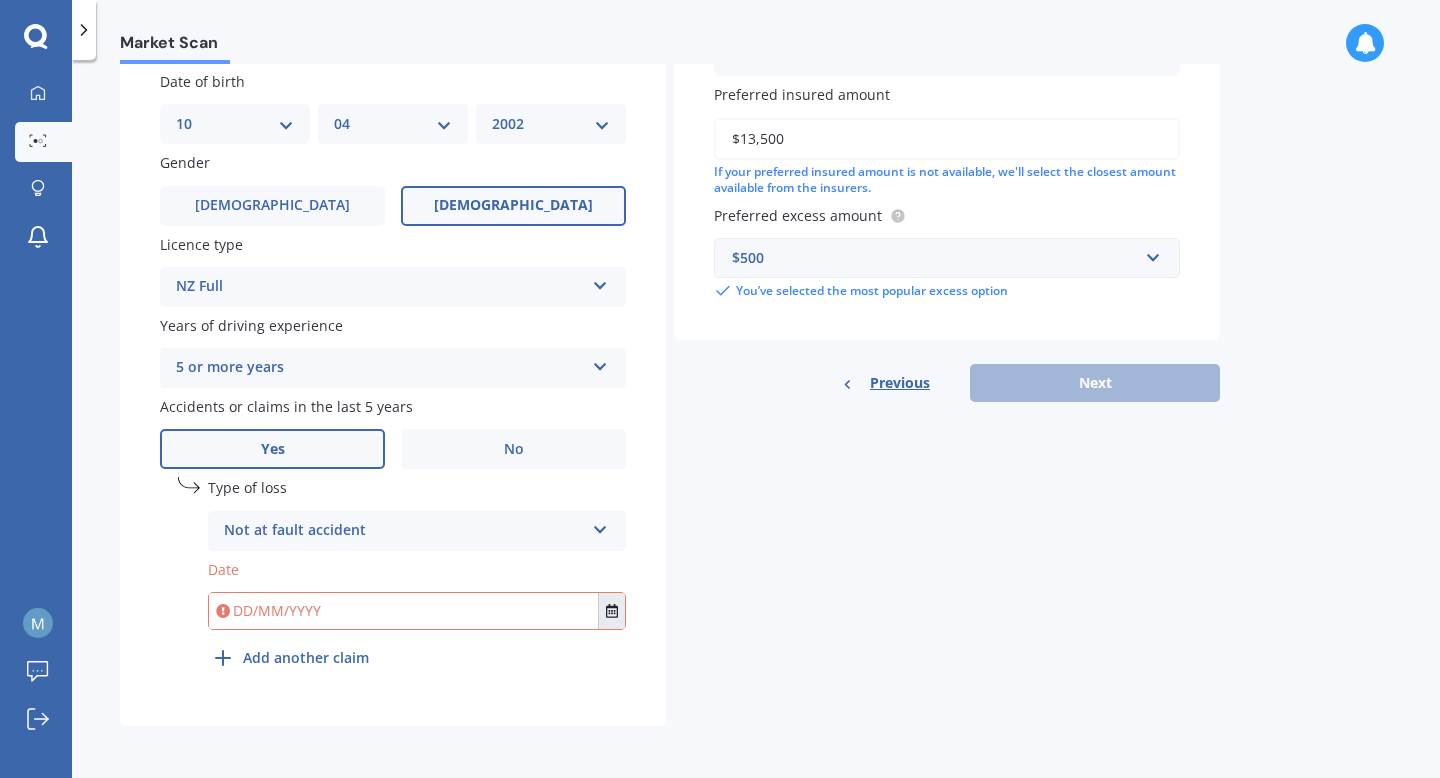 click 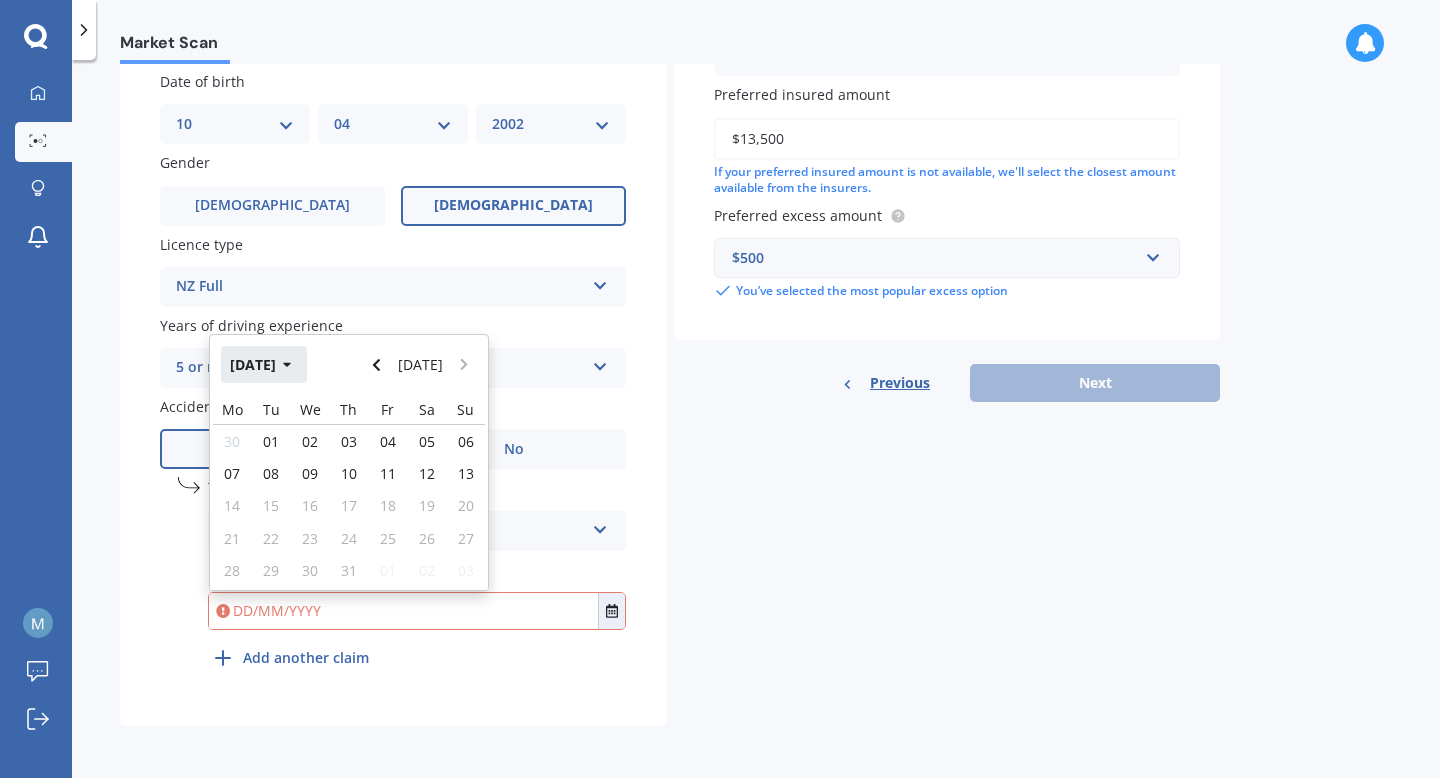 click on "[DATE]" at bounding box center (264, 364) 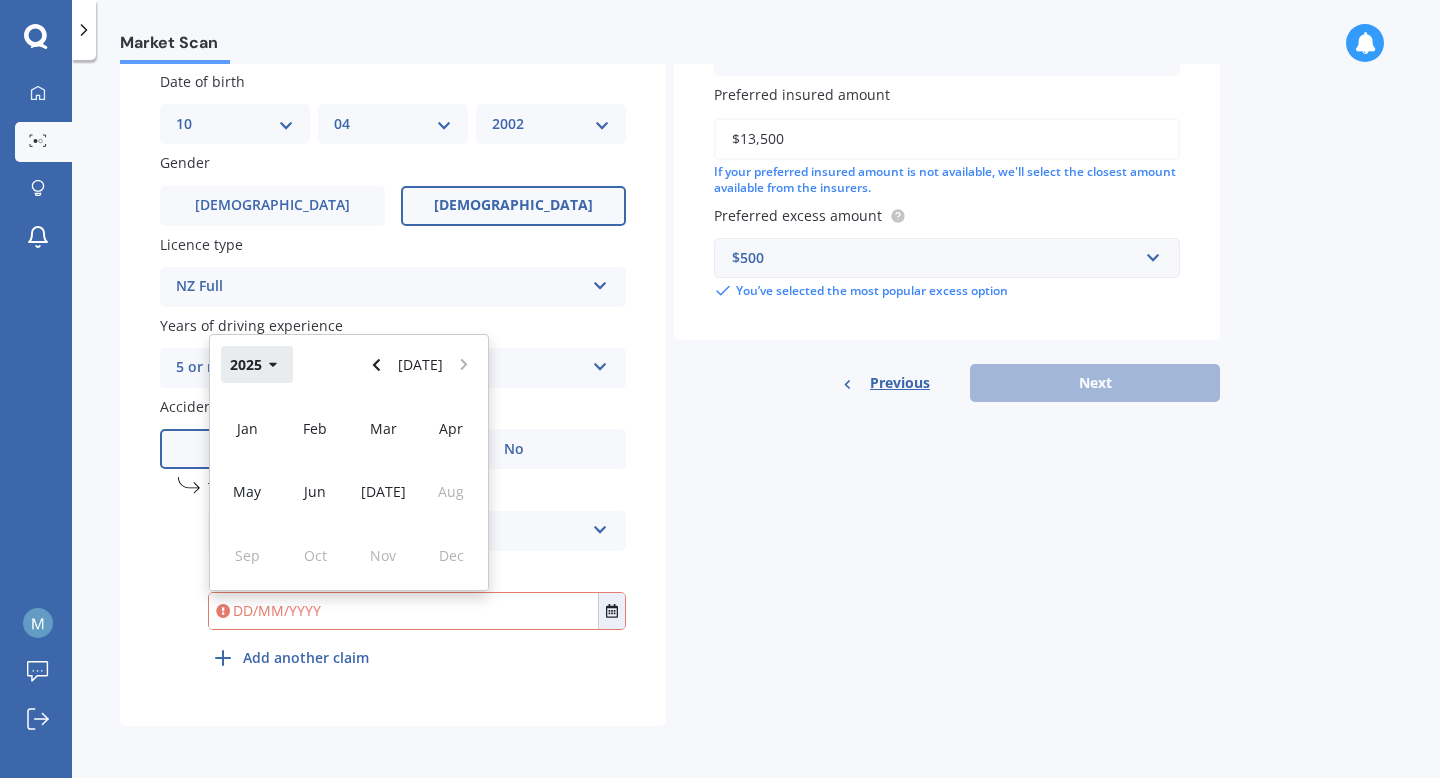 click on "2025" at bounding box center (257, 364) 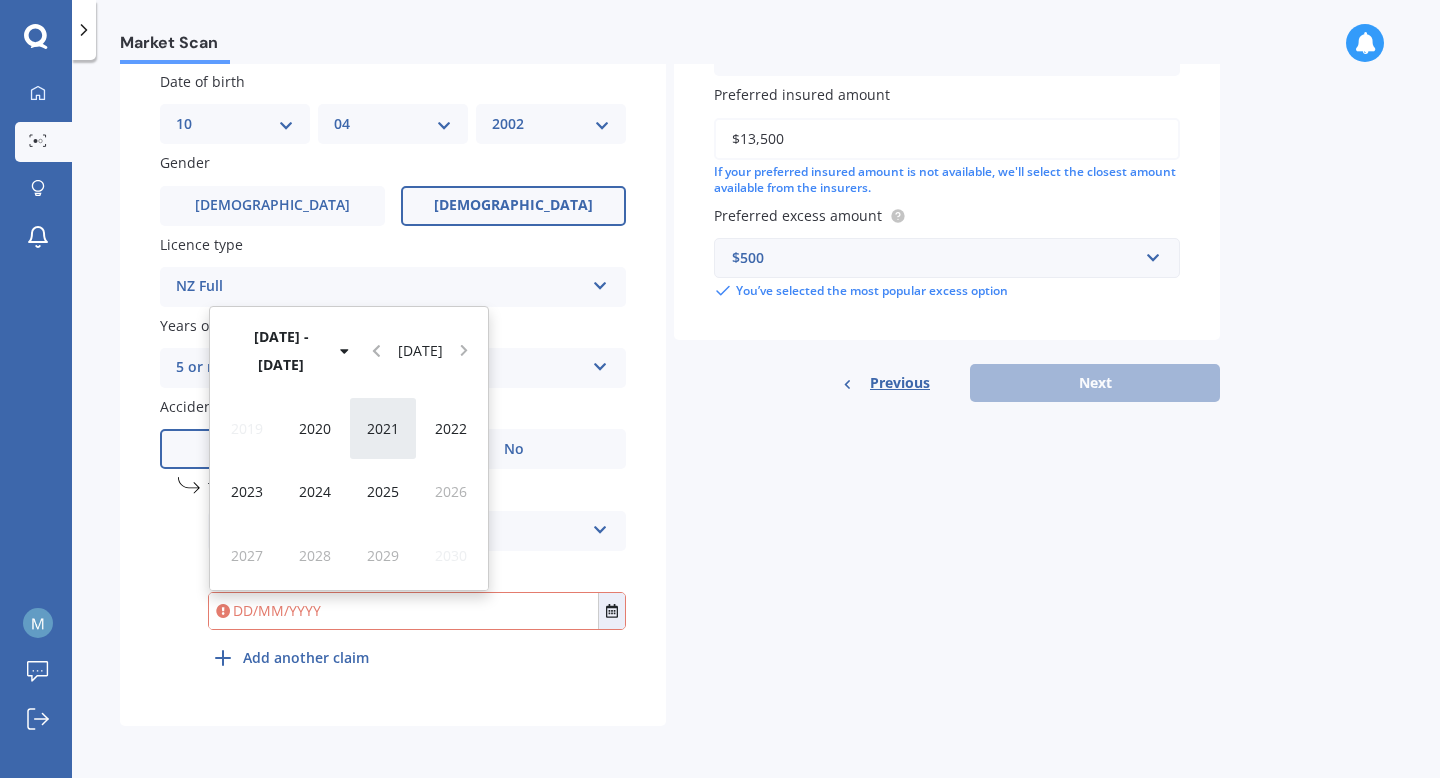 click on "2021" at bounding box center [383, 428] 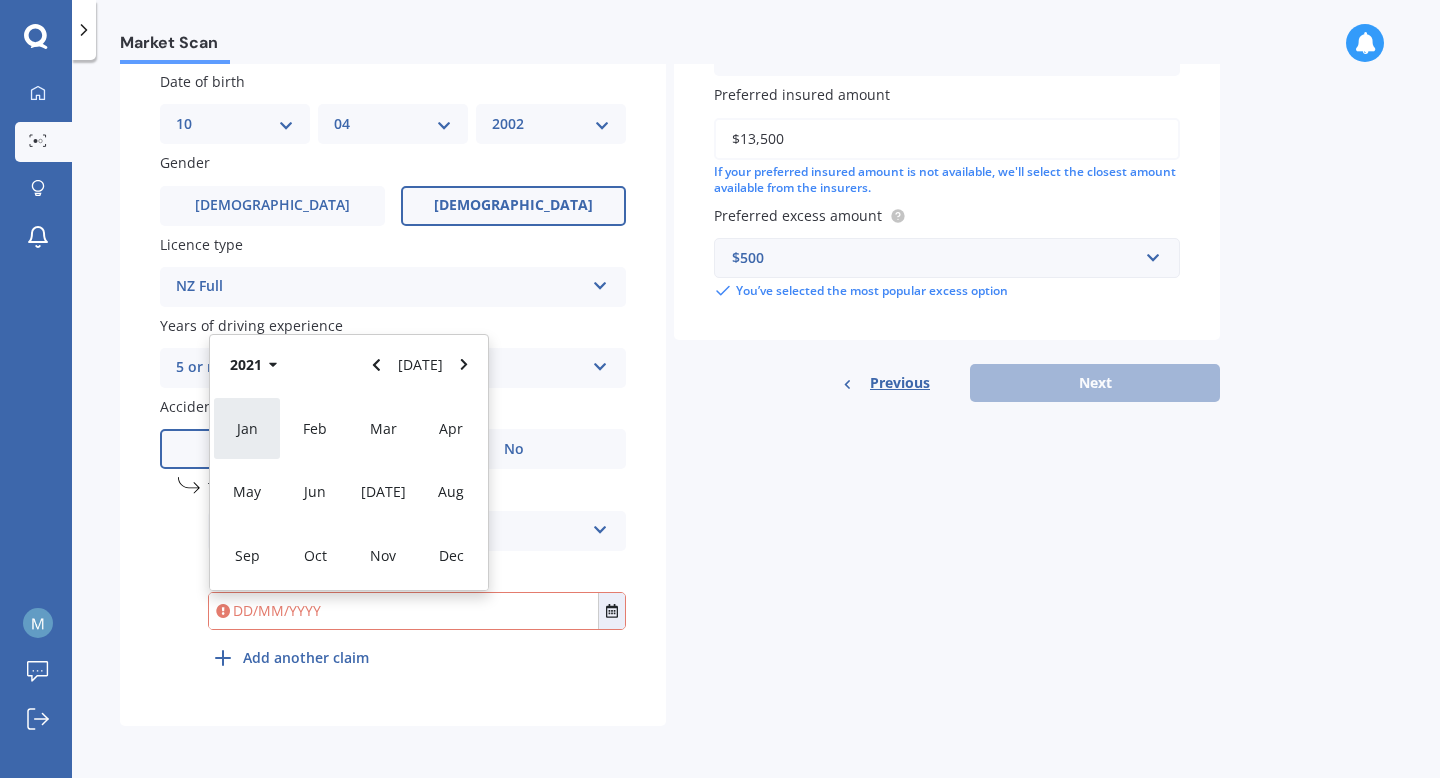 click on "Jan" at bounding box center [247, 428] 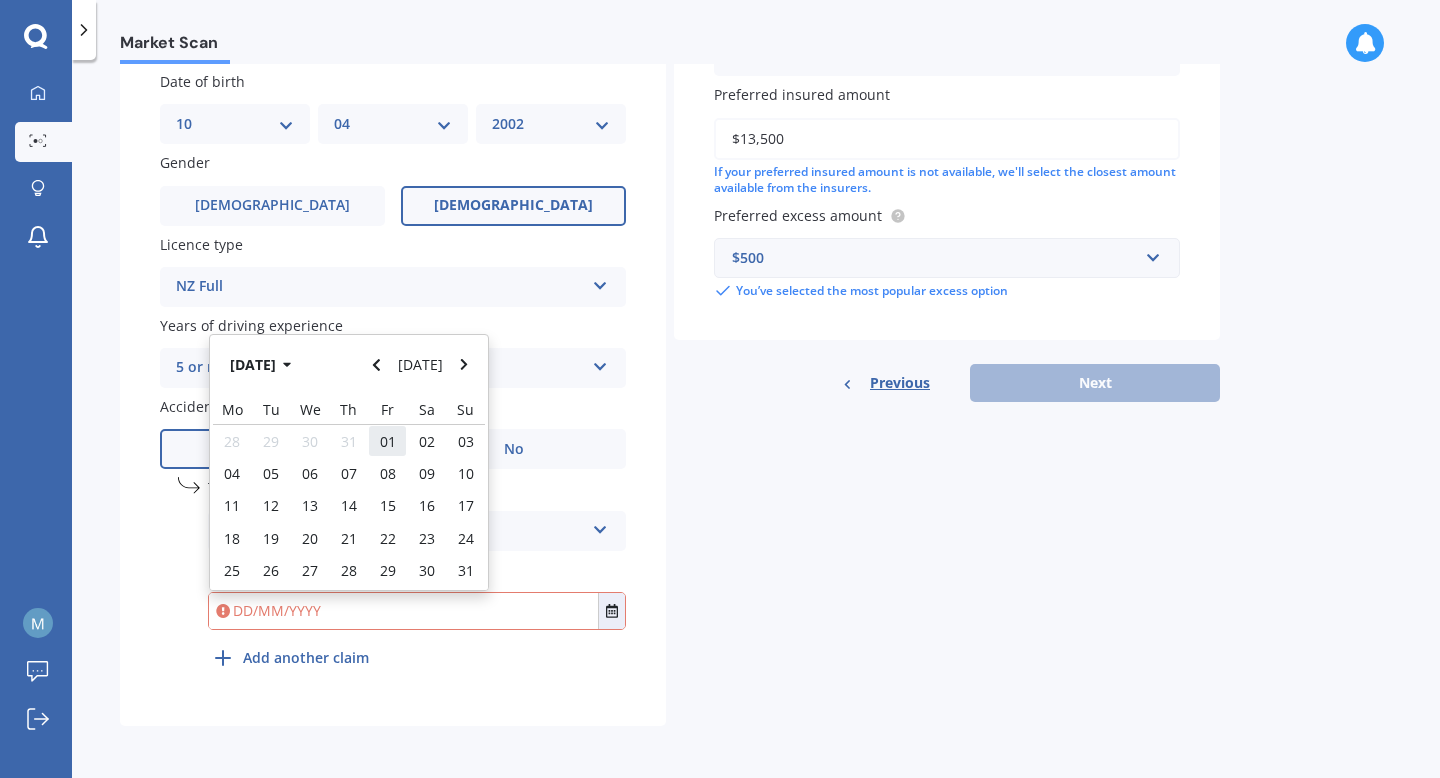 click on "01" at bounding box center (388, 441) 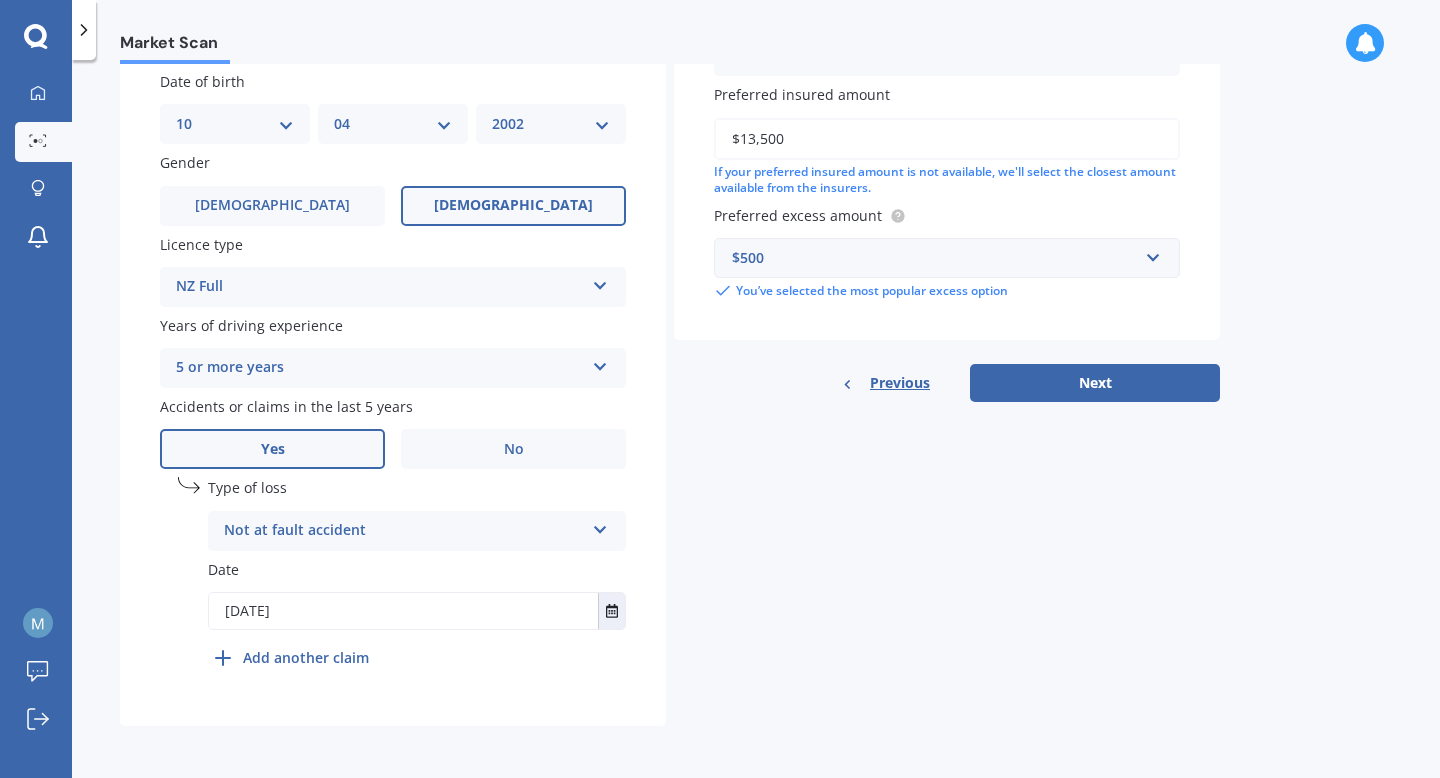 click on "Add another claim" at bounding box center (306, 657) 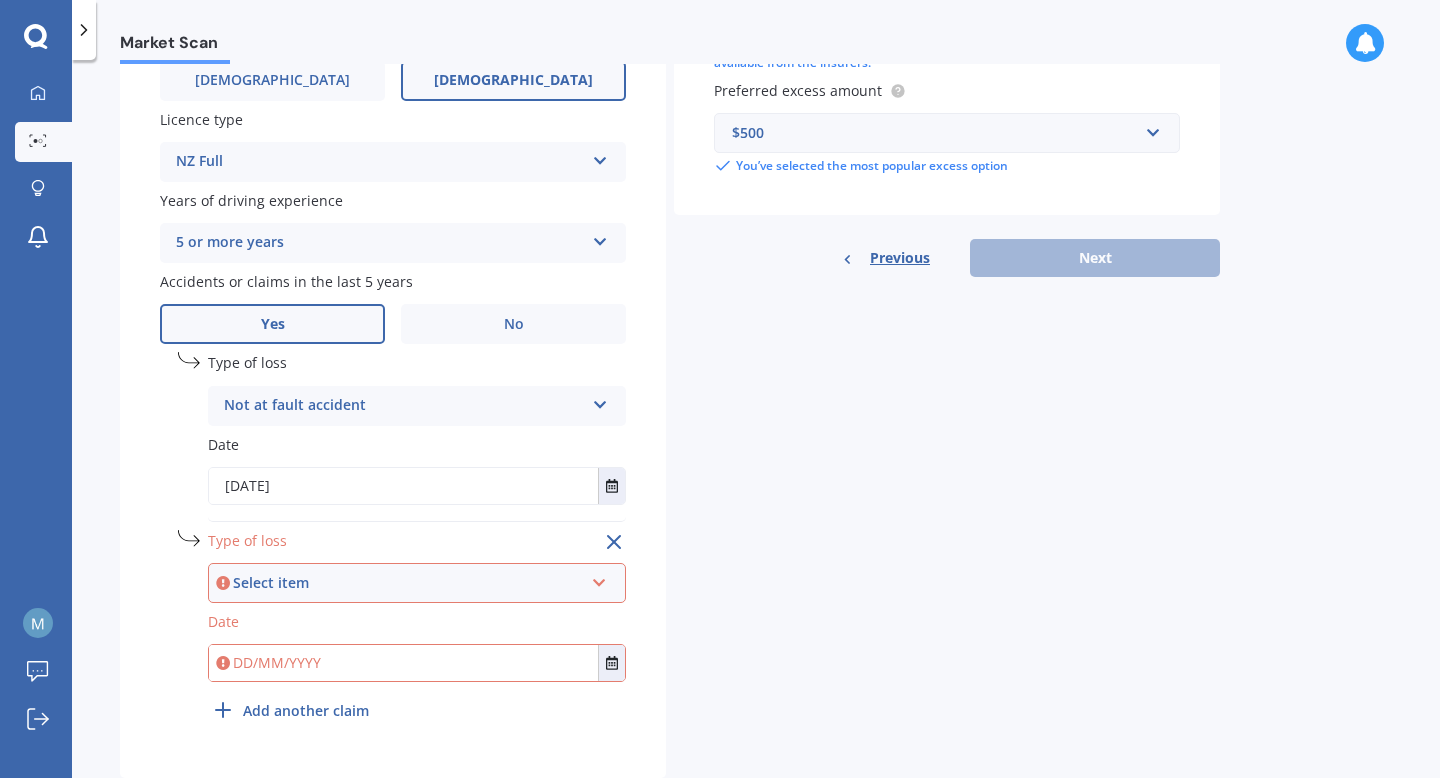 scroll, scrollTop: 743, scrollLeft: 0, axis: vertical 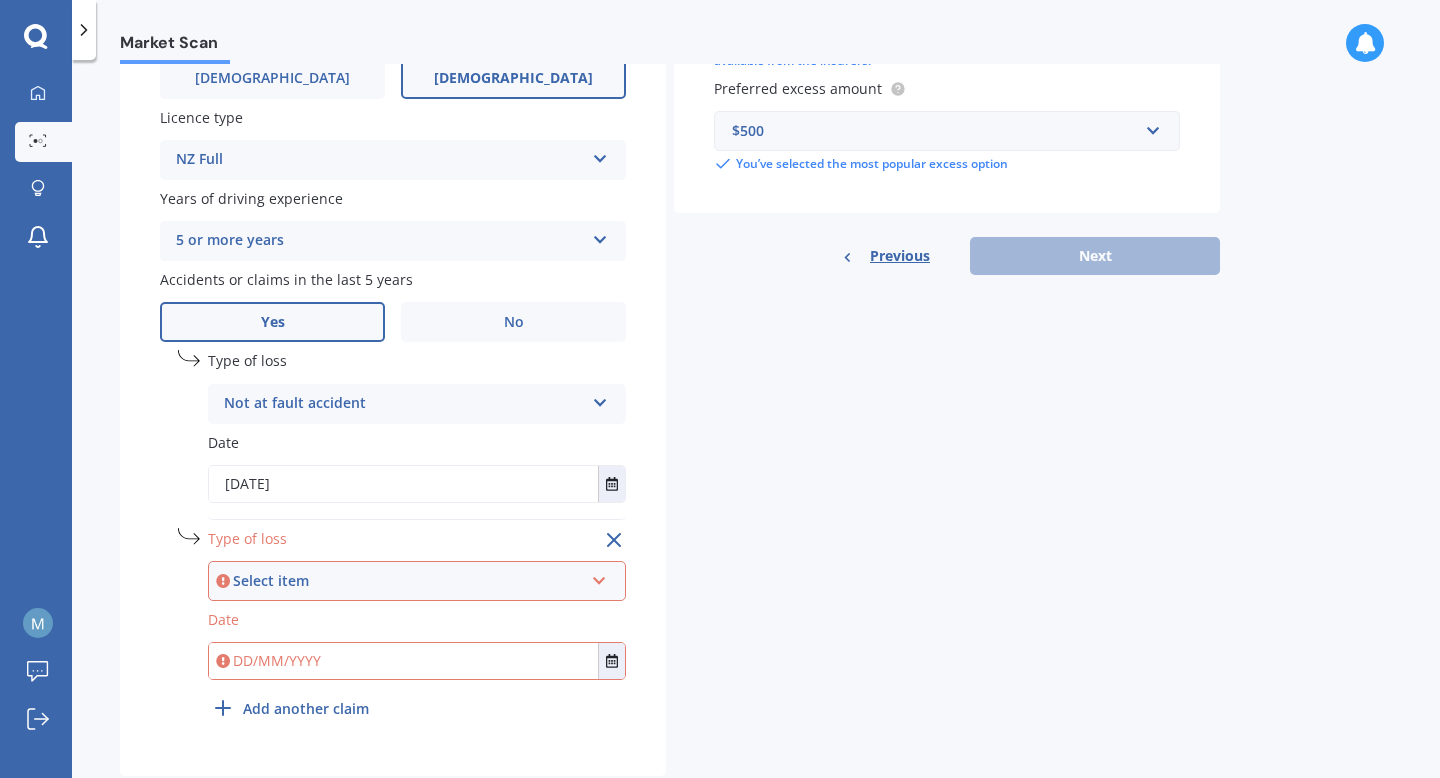 click on "Select item At fault accident Not at fault accident" at bounding box center [417, 581] 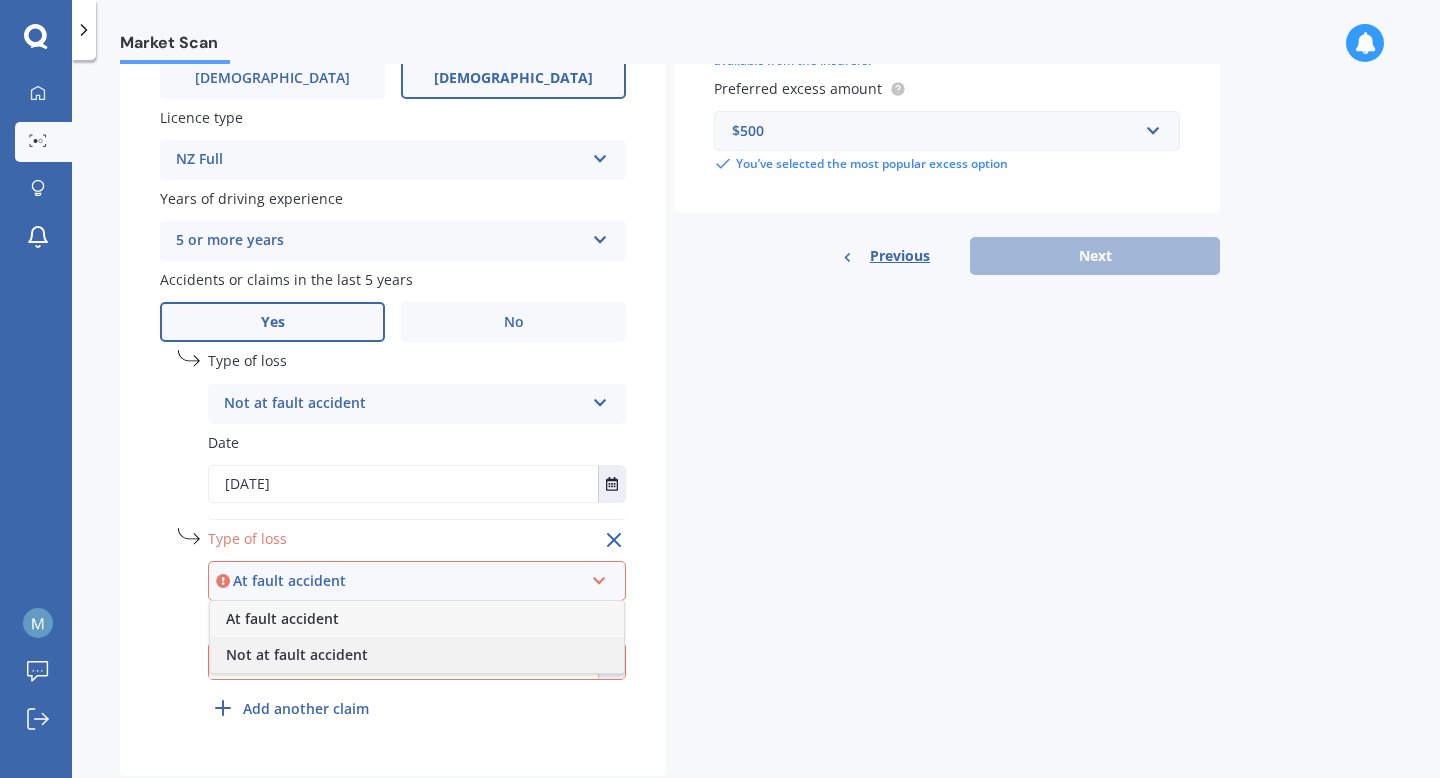 click on "Not at fault accident" at bounding box center (297, 654) 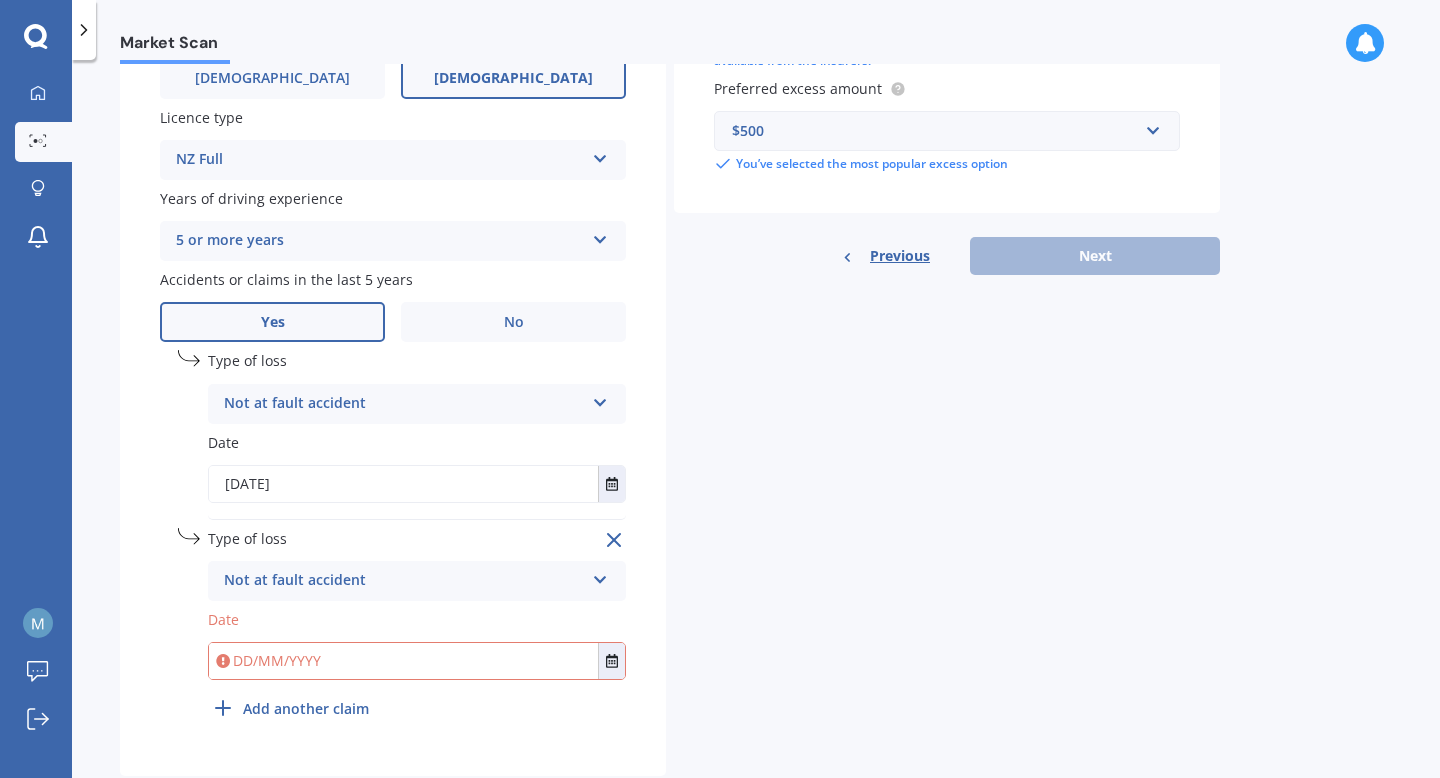 click on "Not at fault accident" at bounding box center [404, 581] 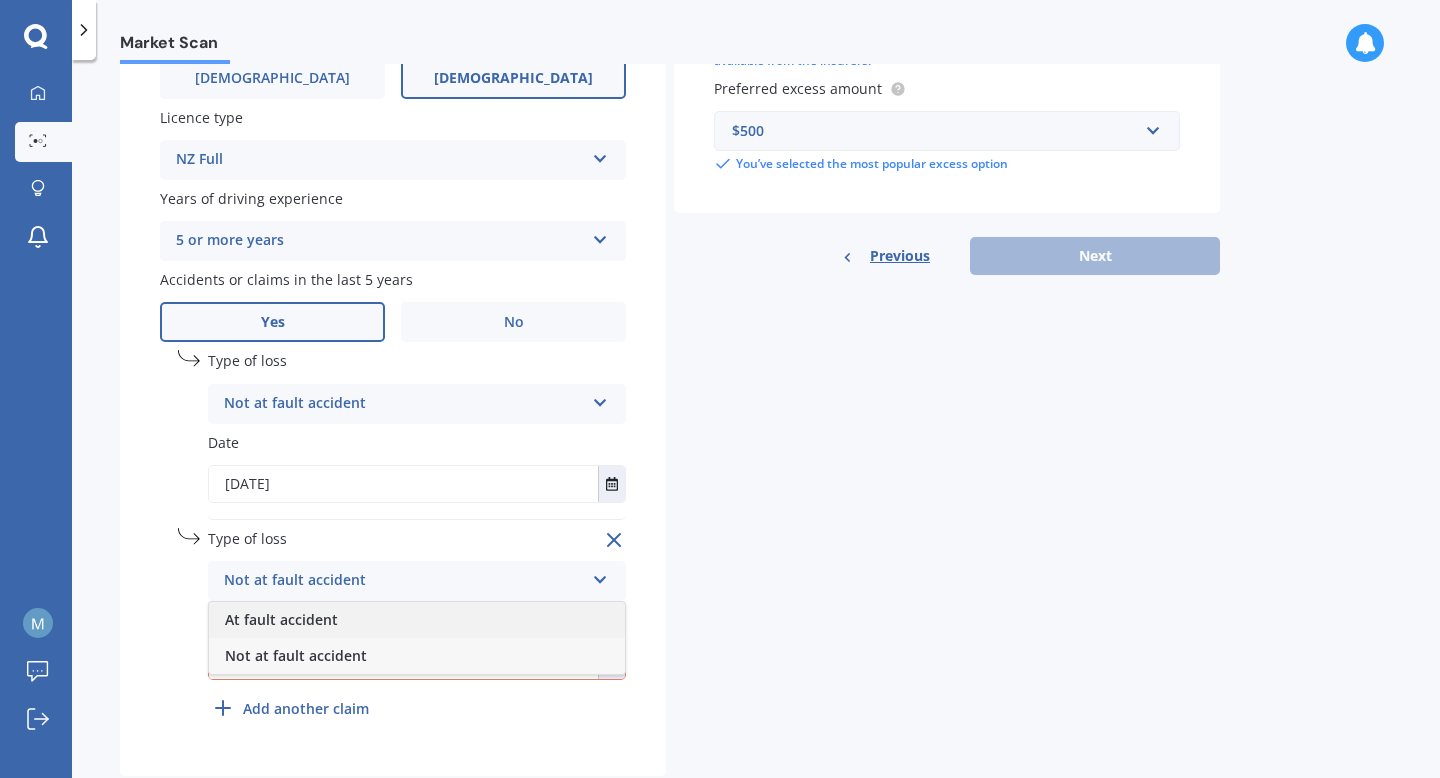 click on "At fault accident" at bounding box center (281, 619) 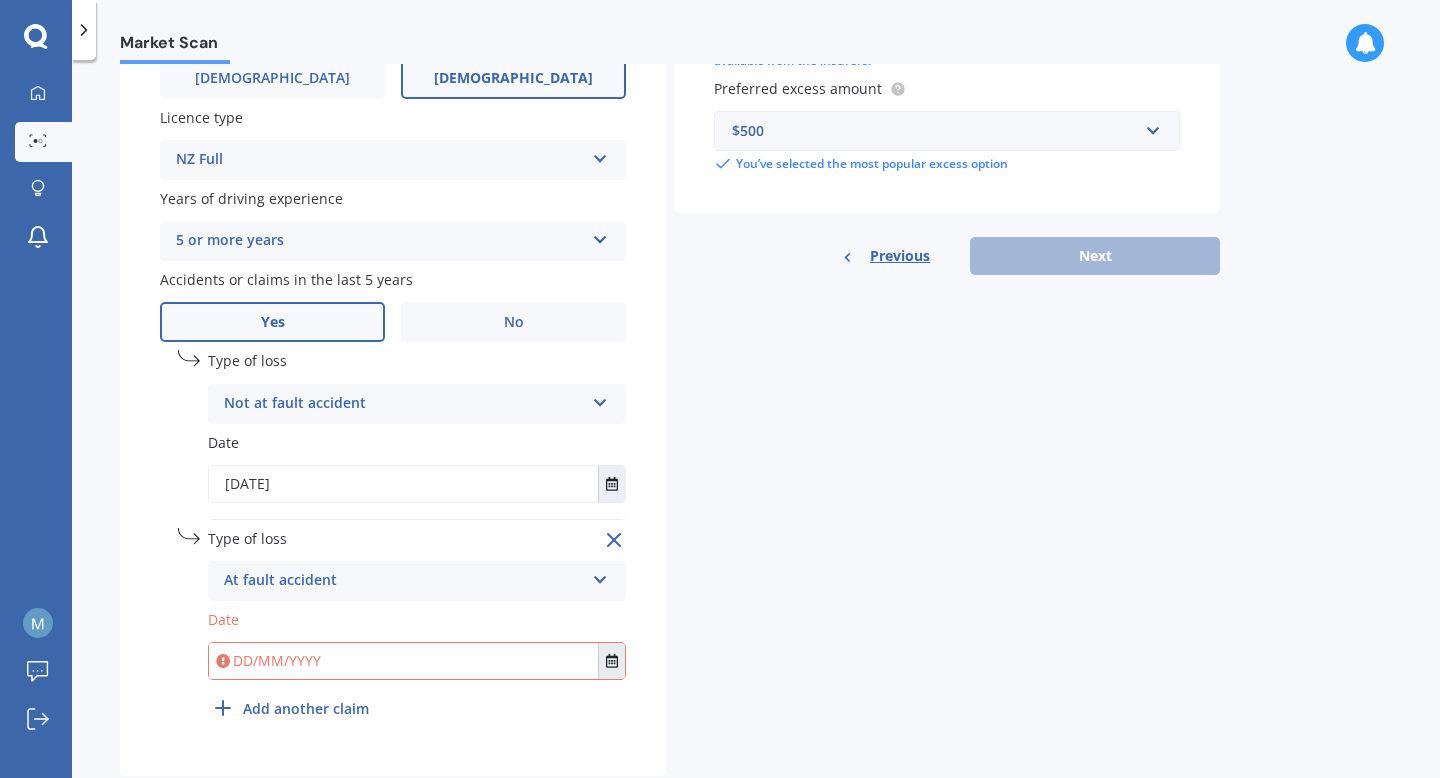 click at bounding box center [611, 661] 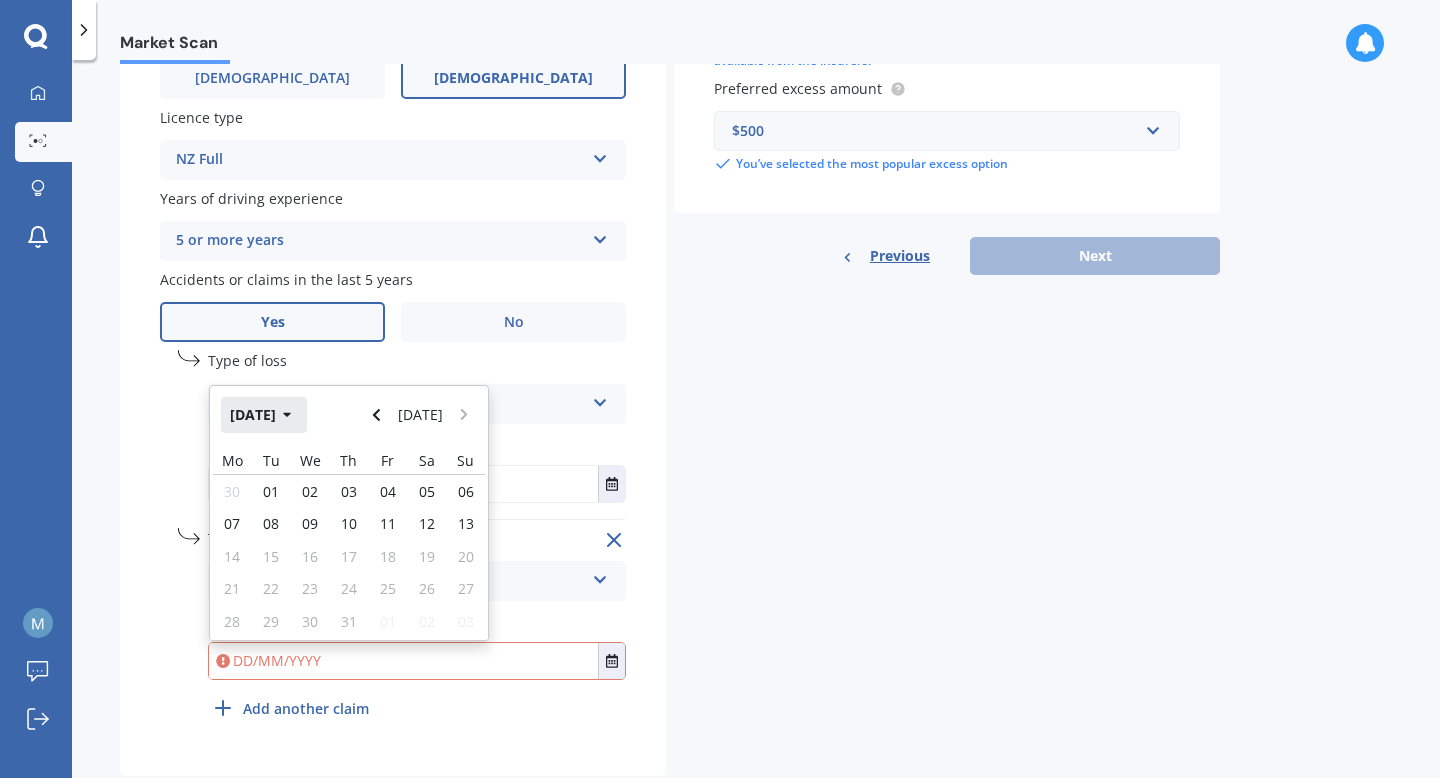 click on "[DATE]" at bounding box center (264, 415) 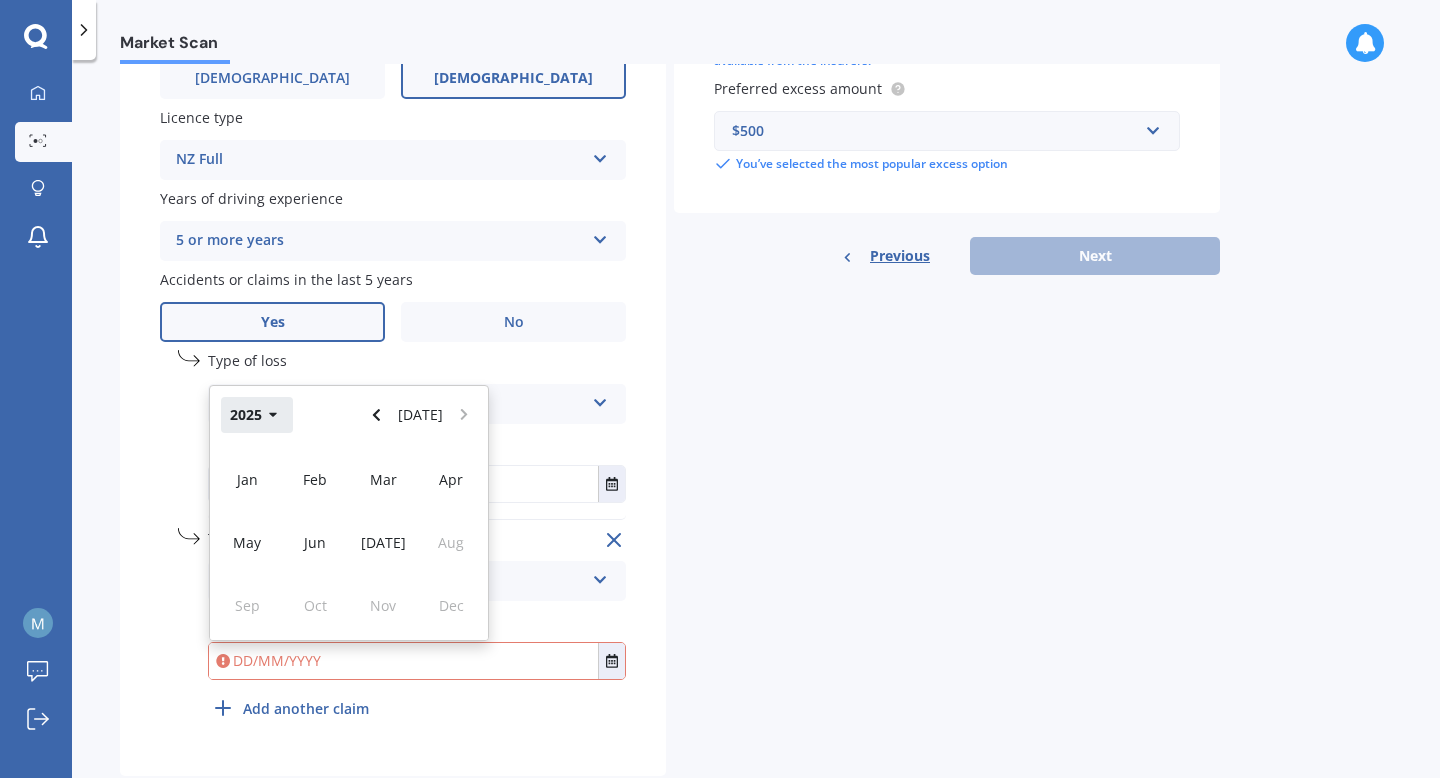 click on "2025" at bounding box center (257, 415) 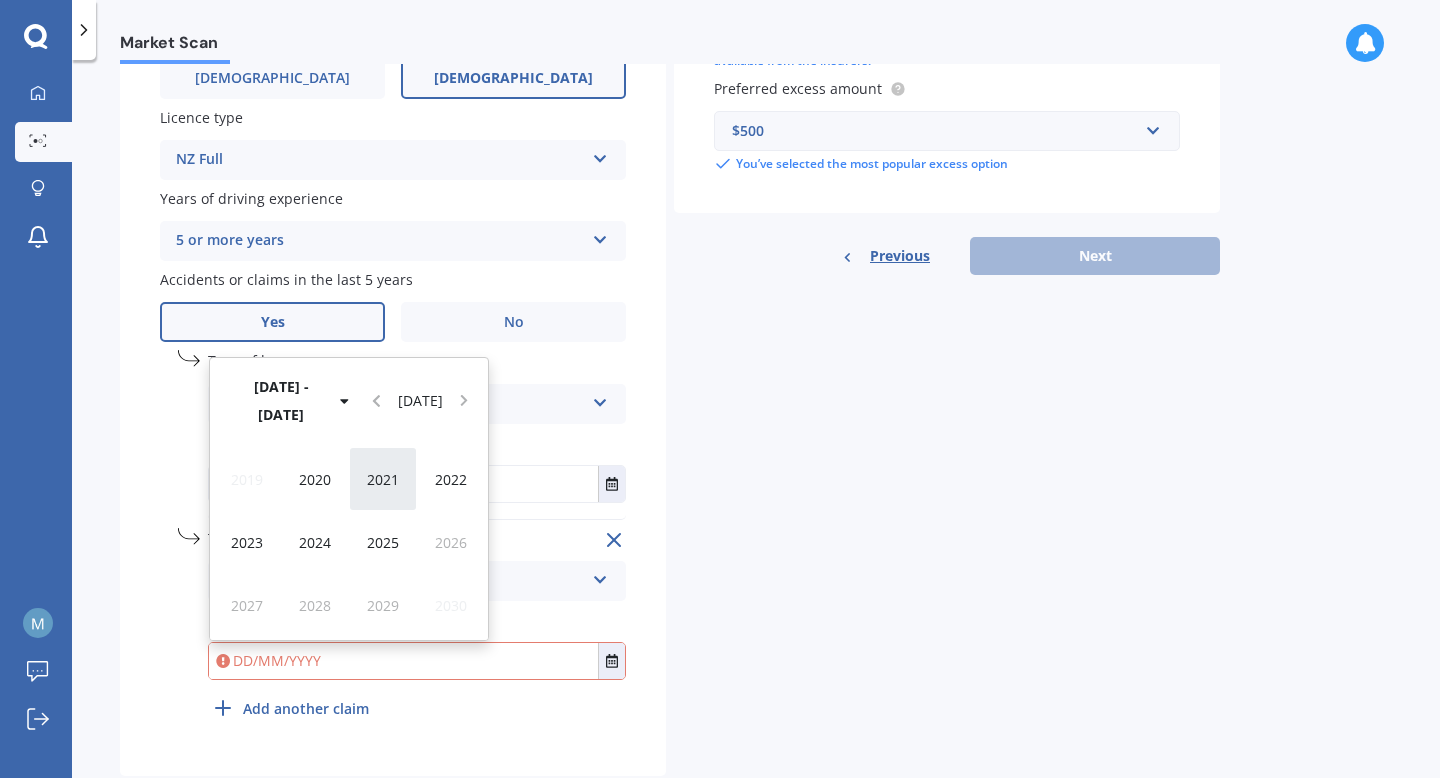 click on "2021" at bounding box center (383, 479) 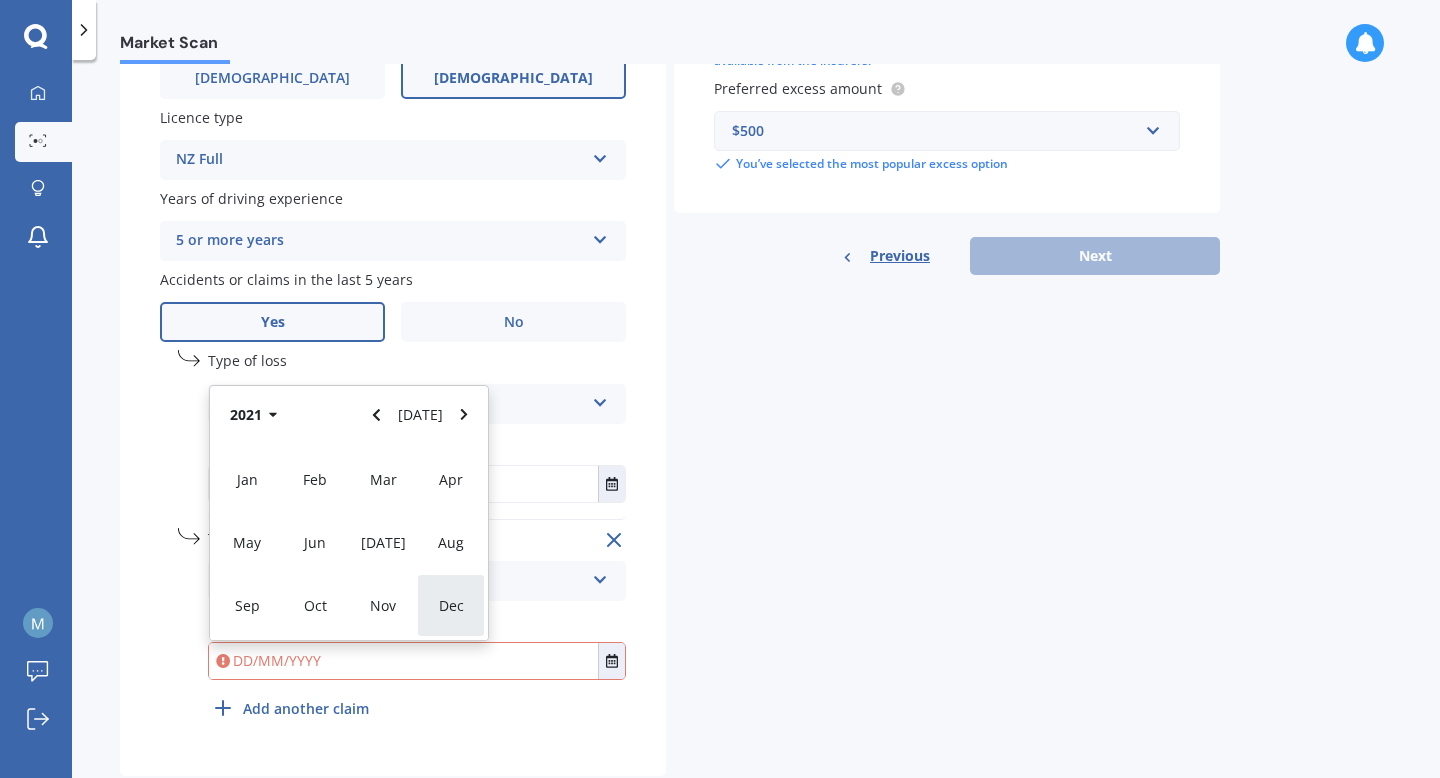 click on "Dec" at bounding box center (451, 605) 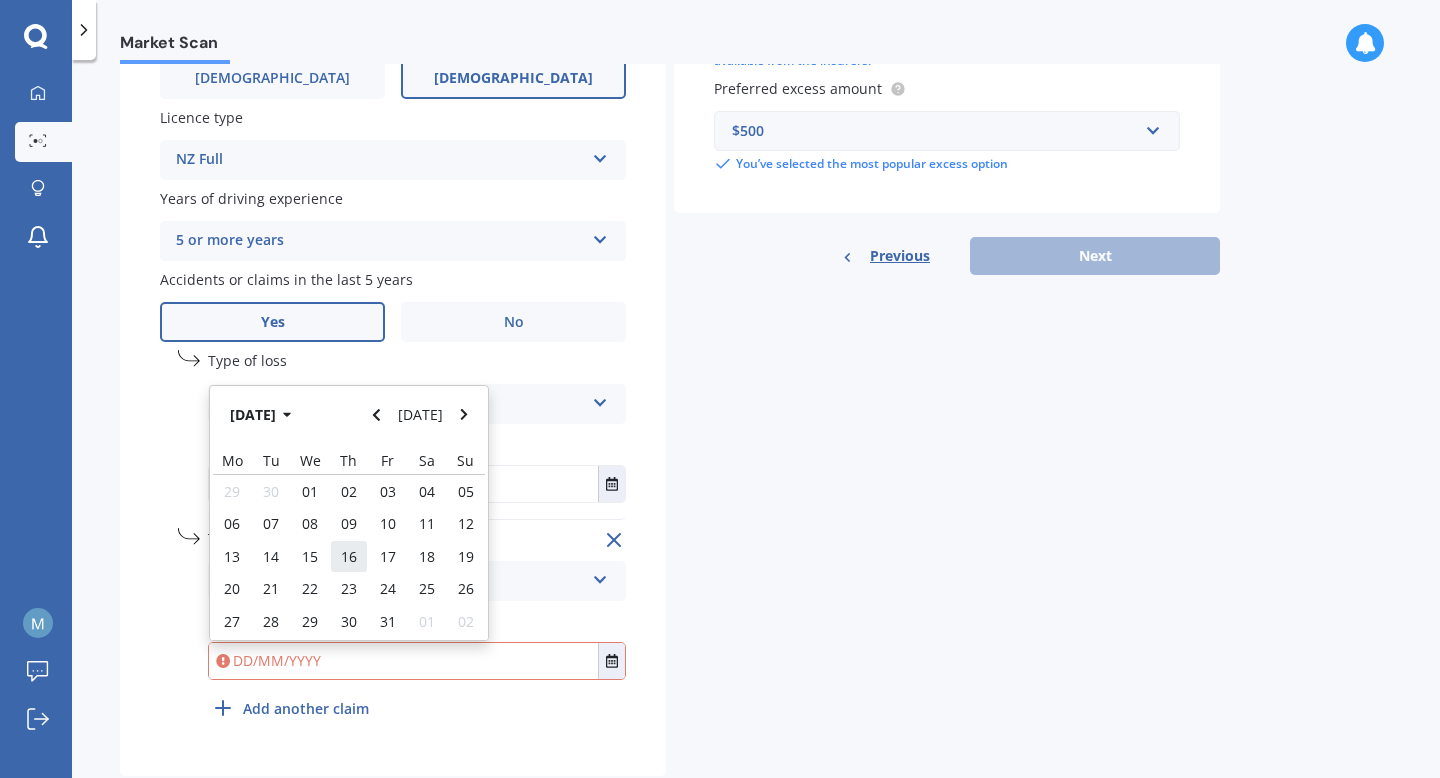 click on "16" at bounding box center (349, 556) 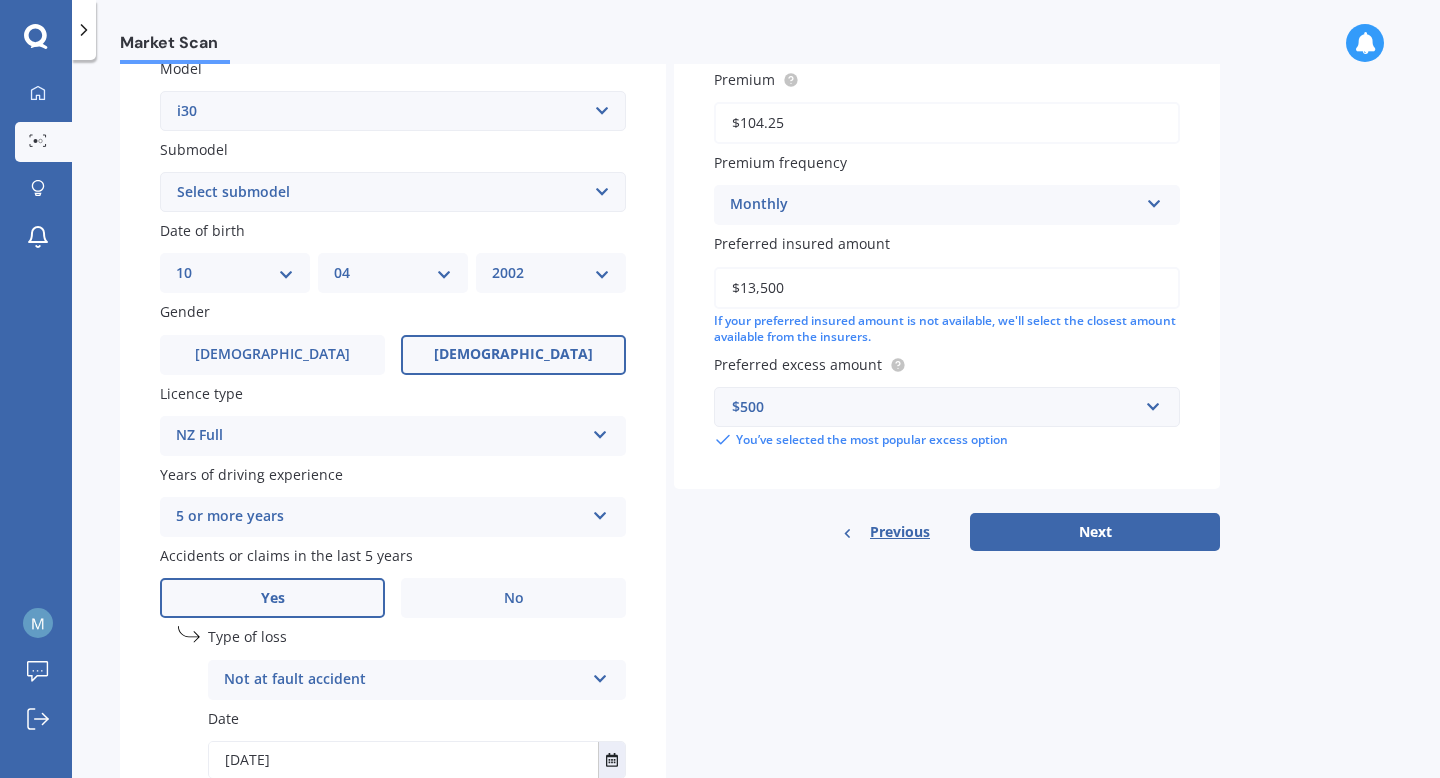 scroll, scrollTop: 466, scrollLeft: 0, axis: vertical 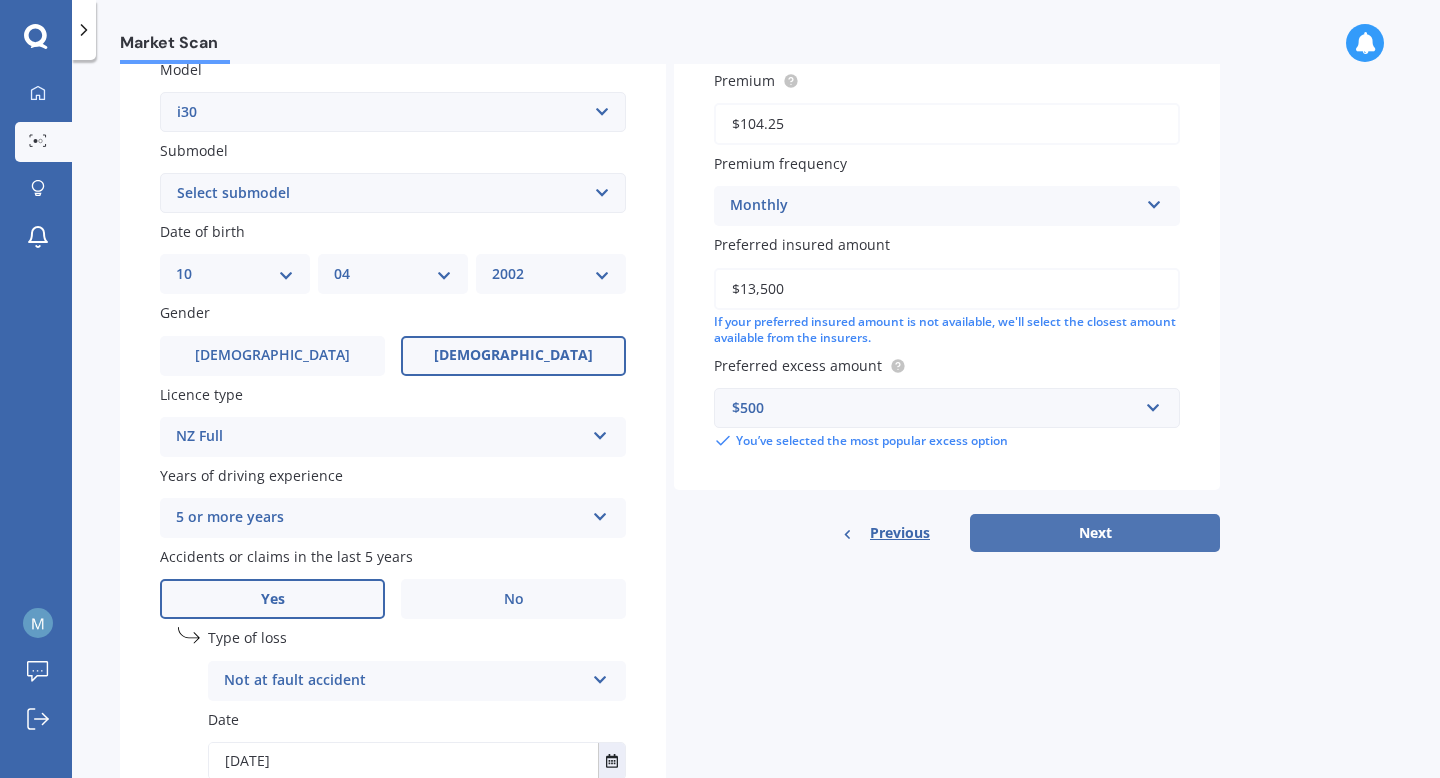 click on "Next" at bounding box center [1095, 533] 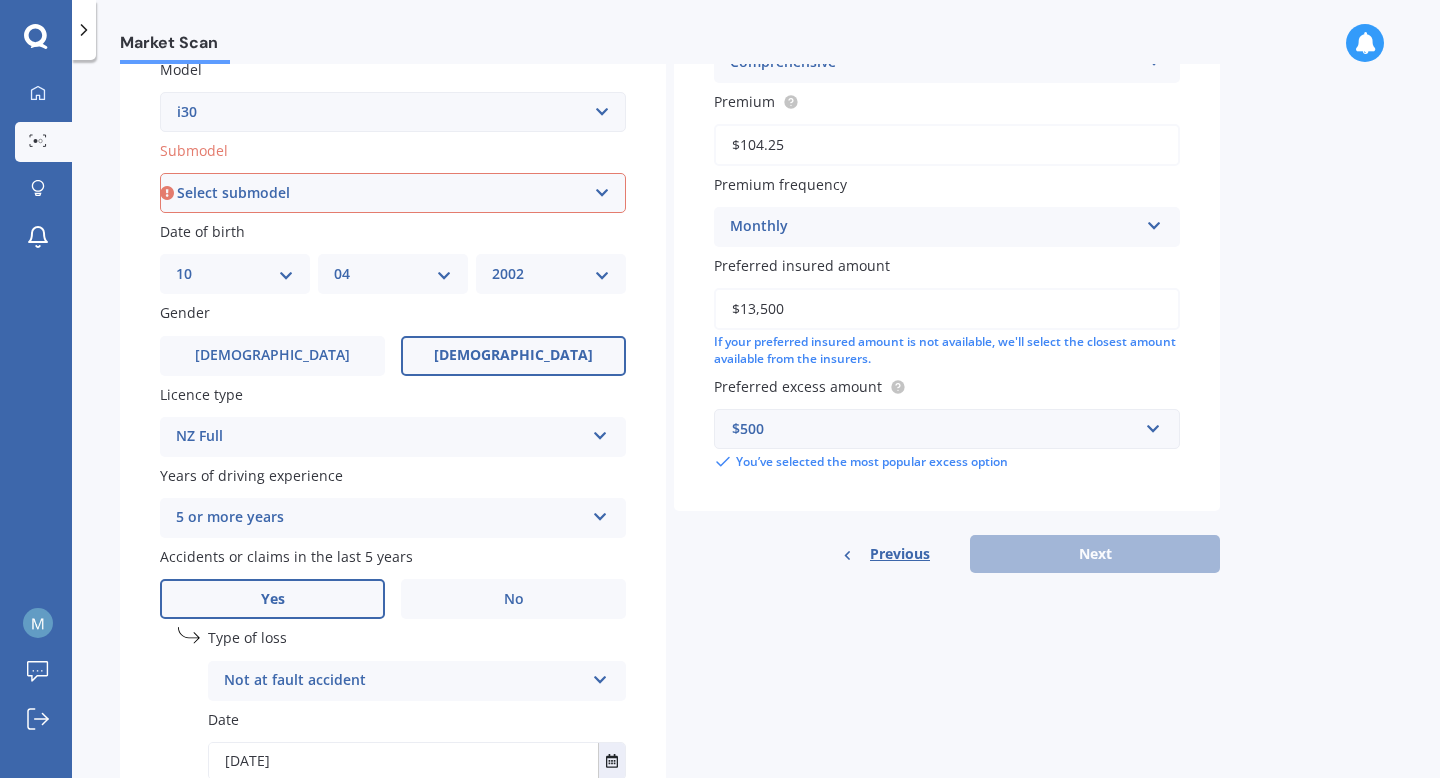 click on "Select submodel Diesel Turbo Hatchback Petrol Turbo Station Wagon 1.6A4" at bounding box center (393, 193) 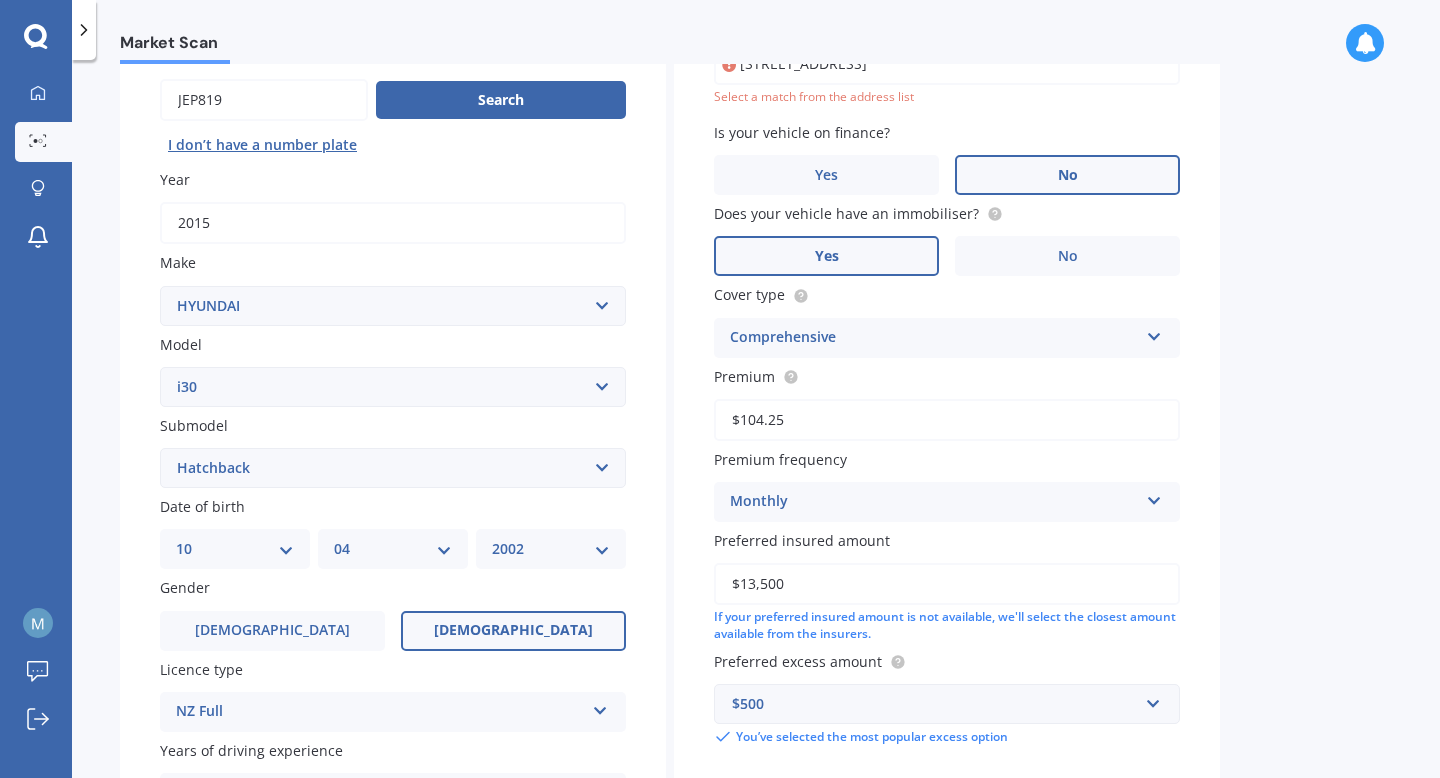 scroll, scrollTop: 170, scrollLeft: 0, axis: vertical 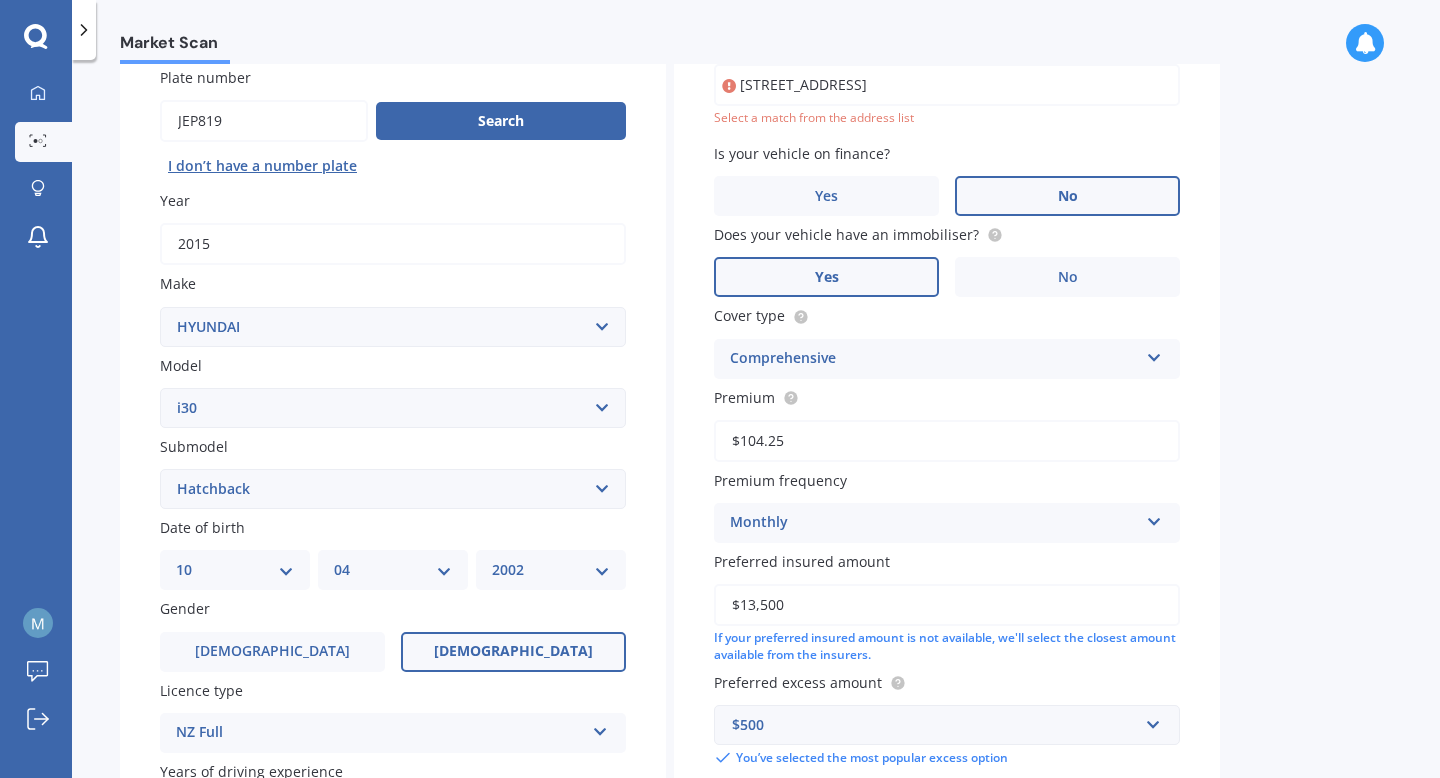 type on "[STREET_ADDRESS]" 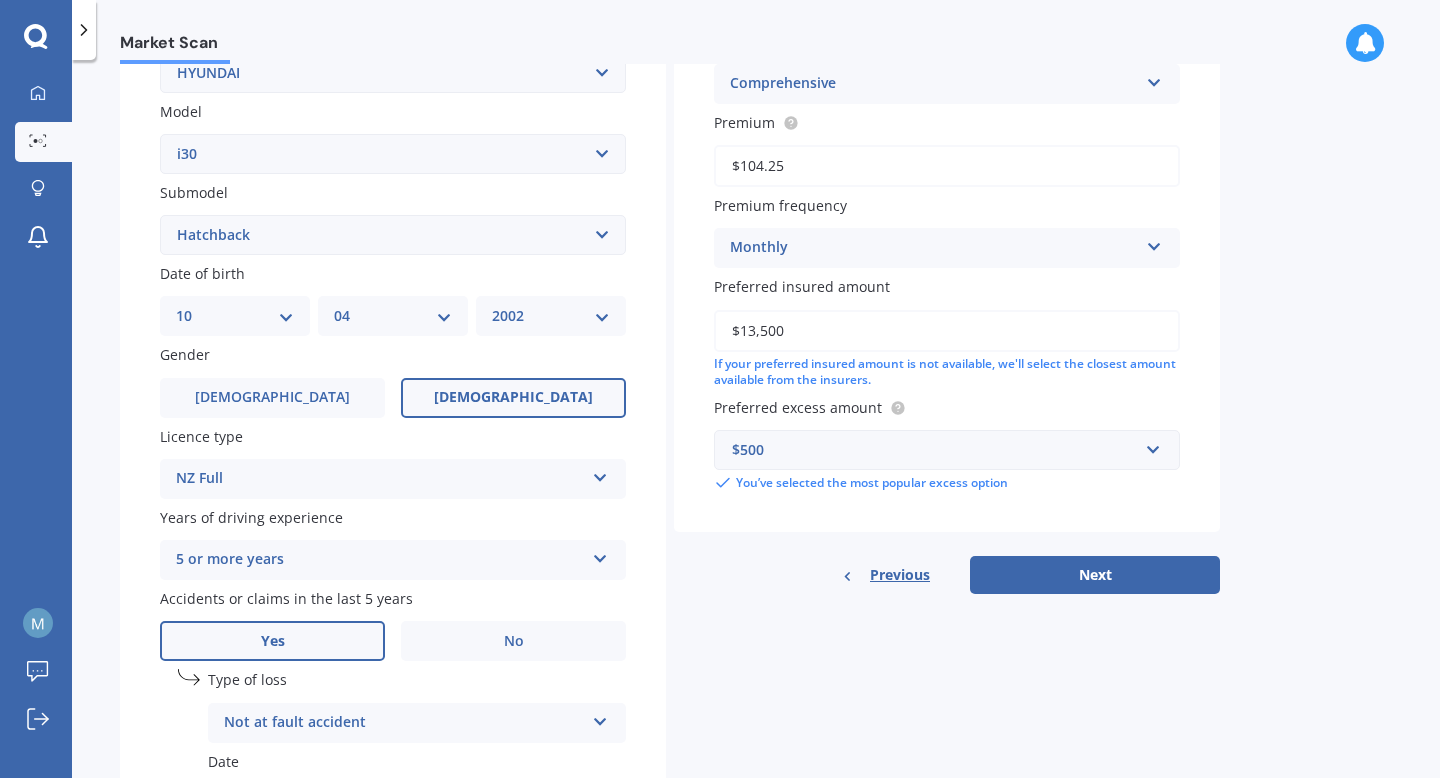 scroll, scrollTop: 533, scrollLeft: 0, axis: vertical 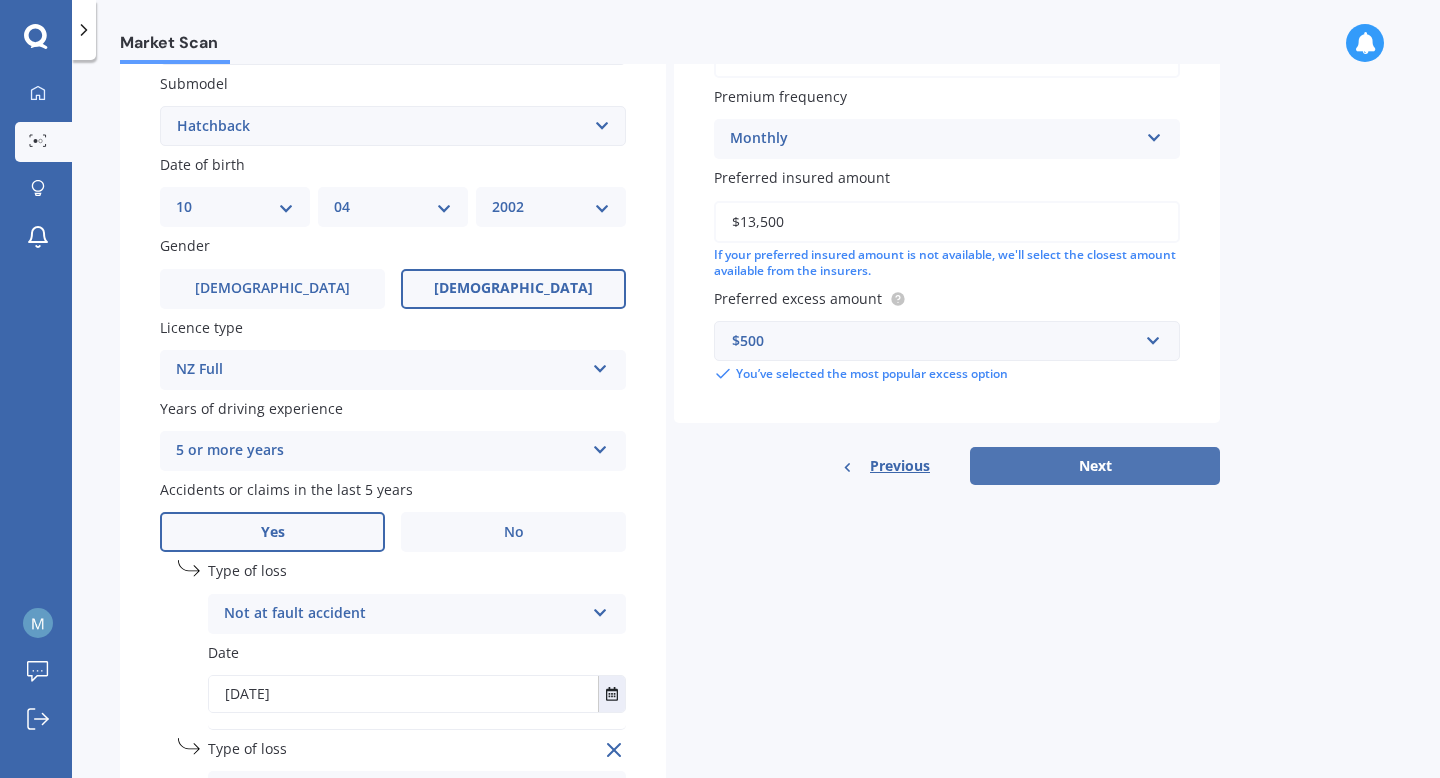 click on "Next" at bounding box center (1095, 466) 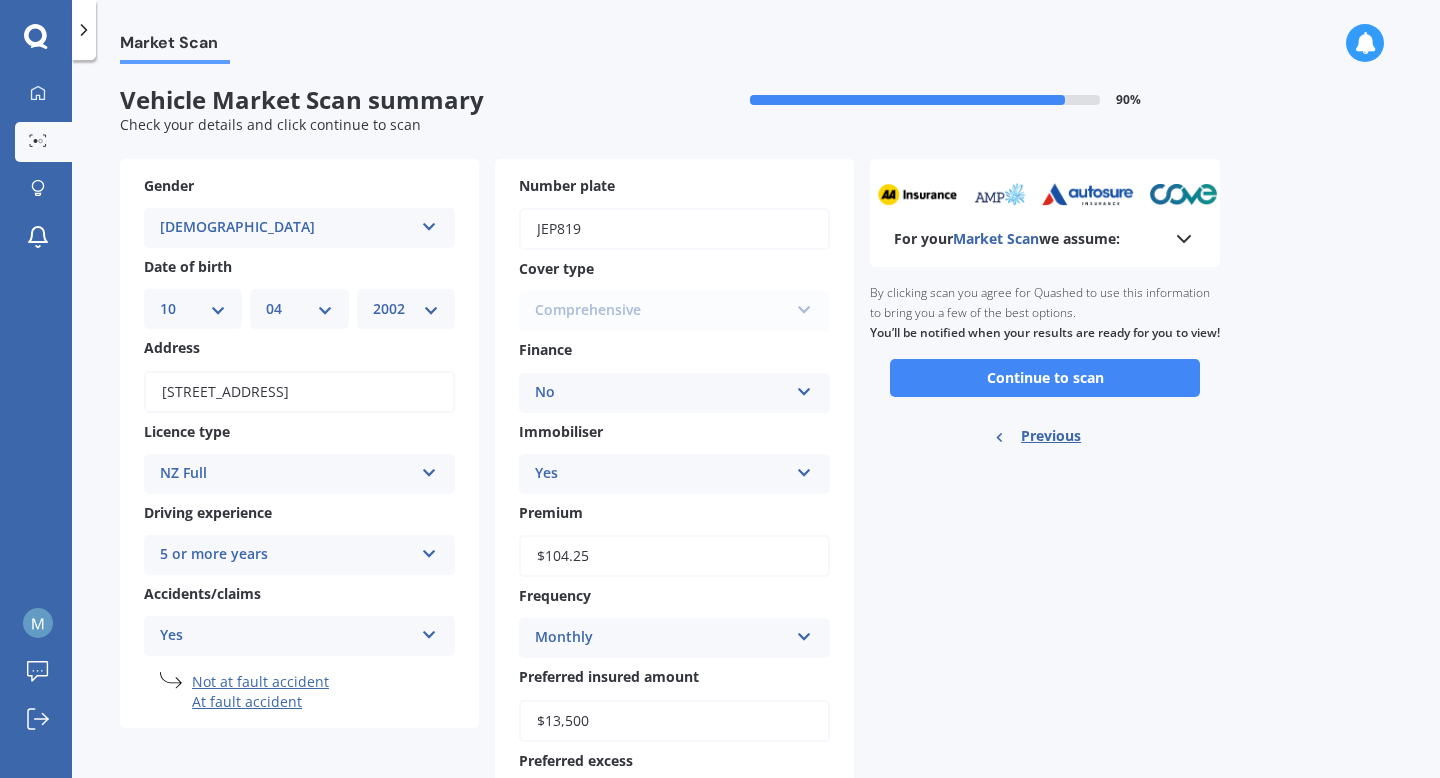 scroll, scrollTop: 0, scrollLeft: 0, axis: both 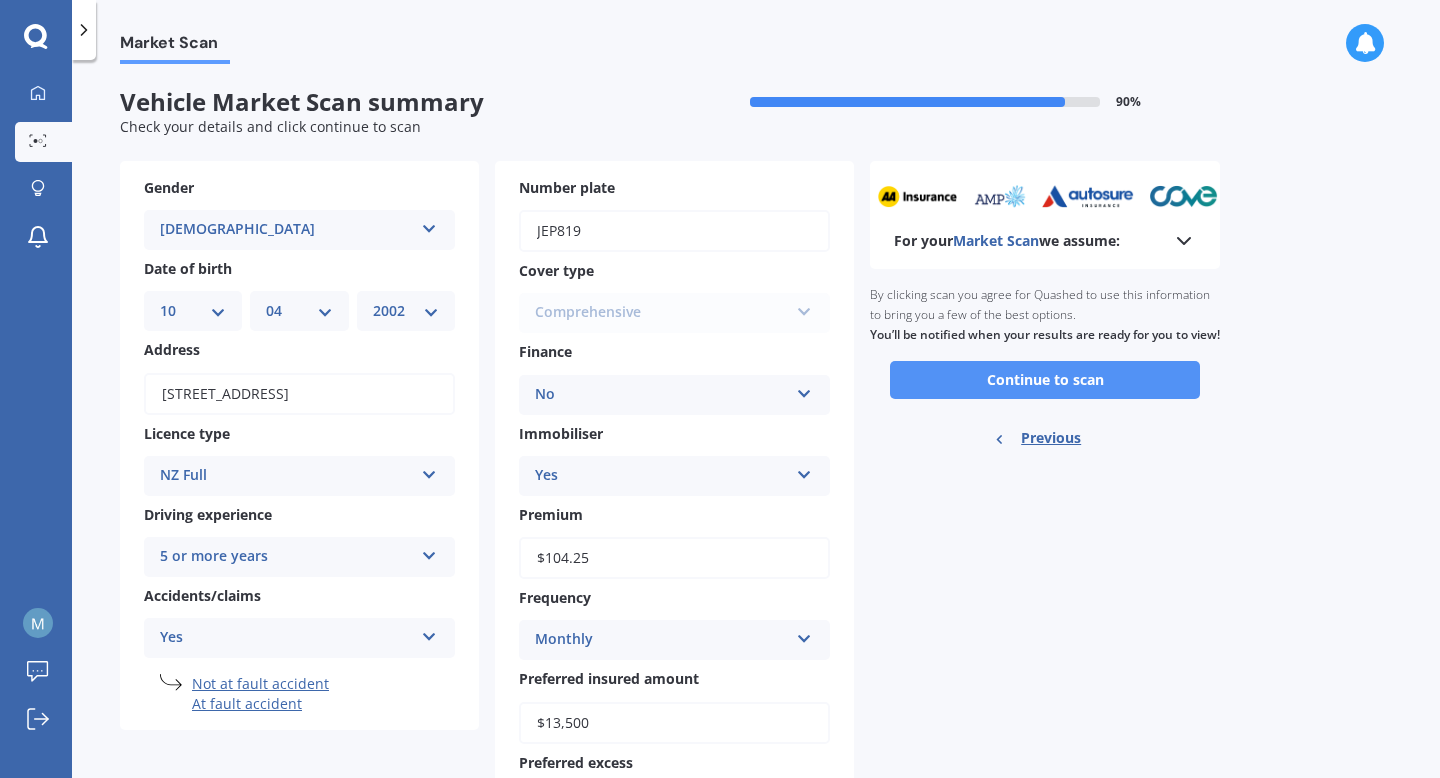 click on "Continue to scan" at bounding box center (1045, 380) 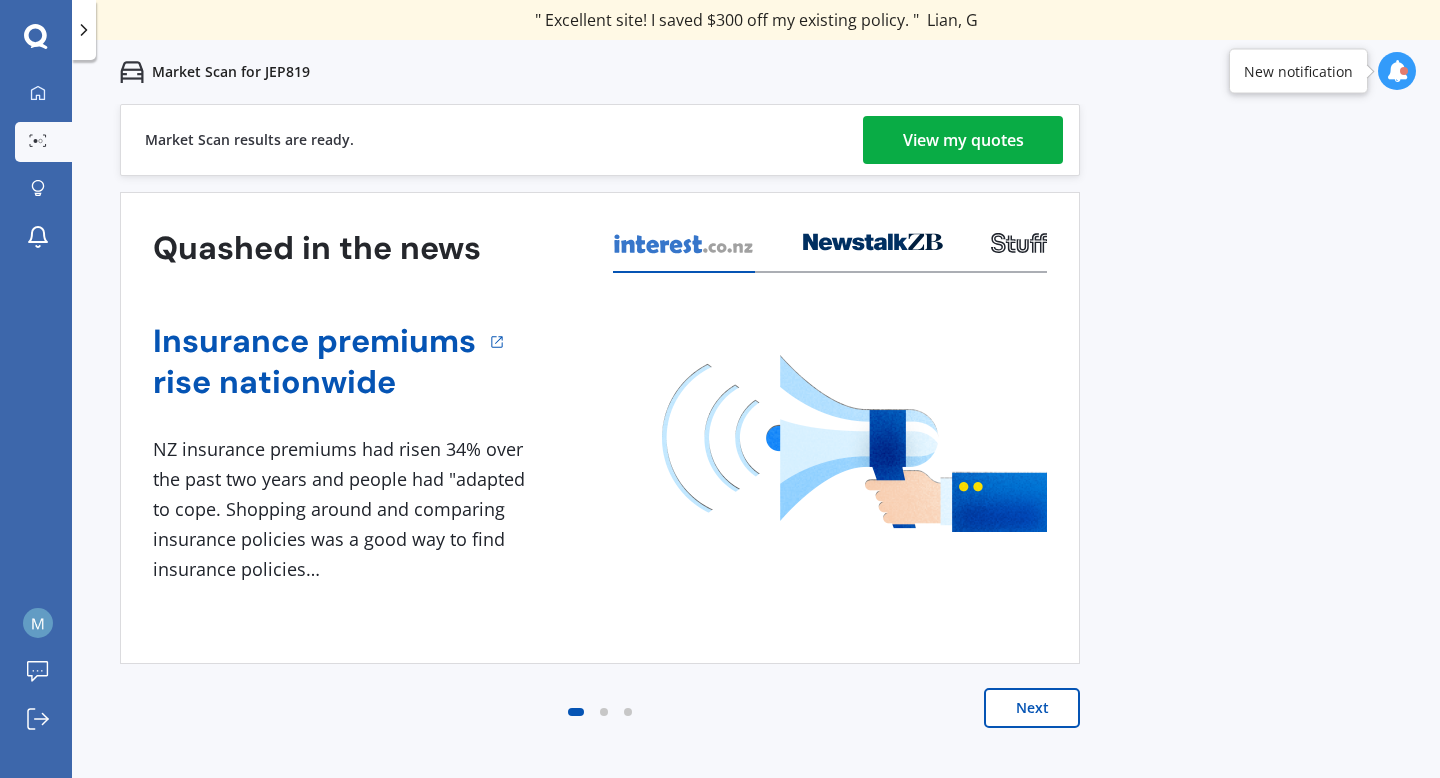 click on "View my quotes" at bounding box center (963, 140) 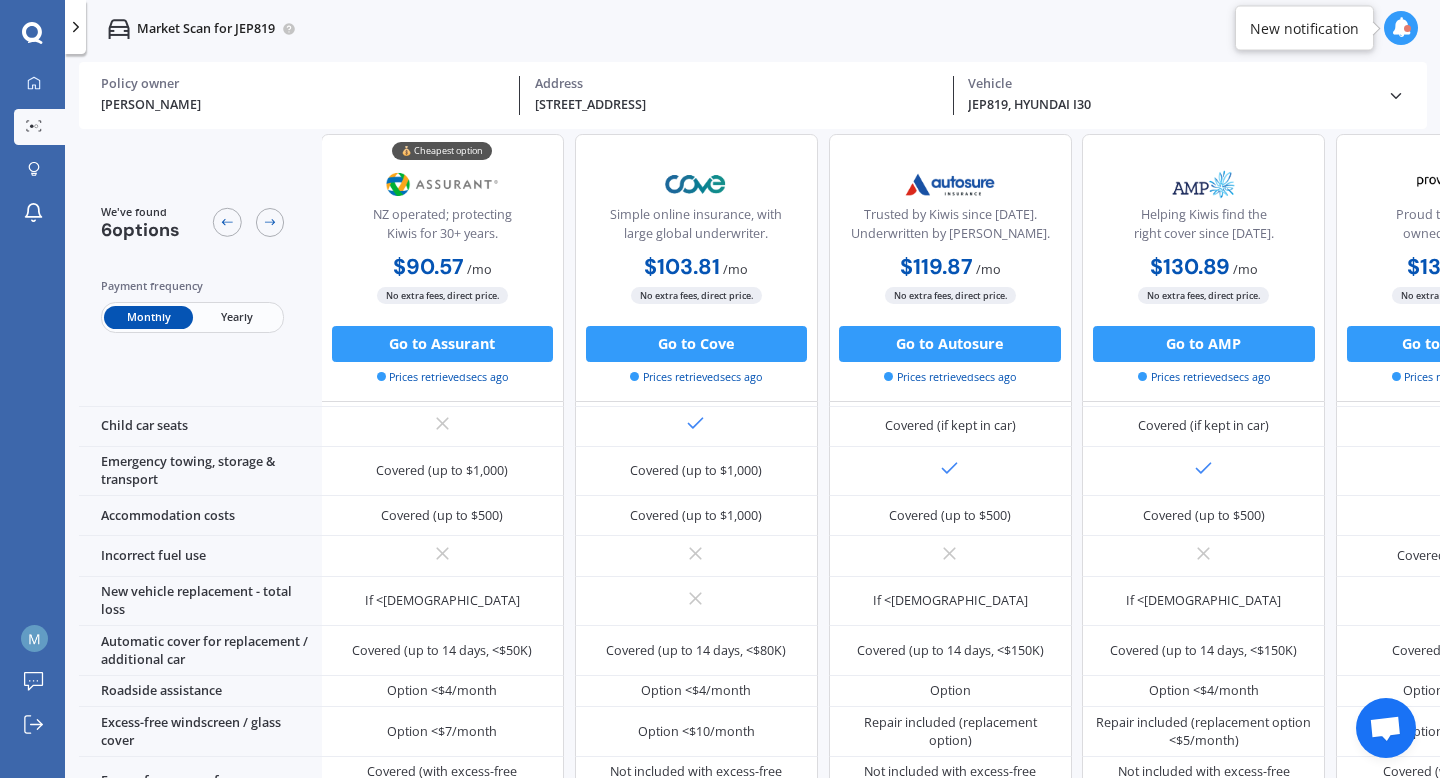 scroll, scrollTop: 402, scrollLeft: 283, axis: both 